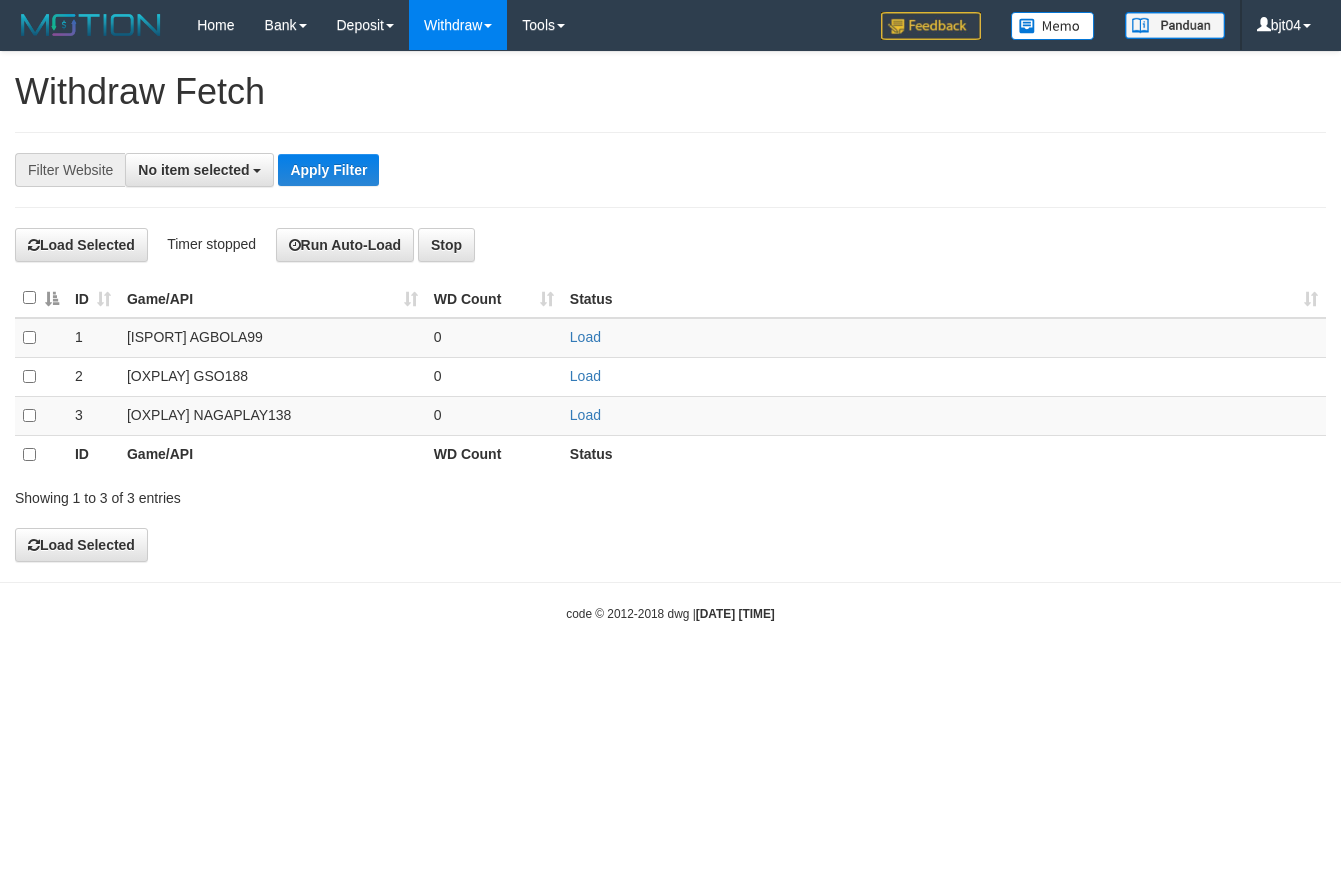 select 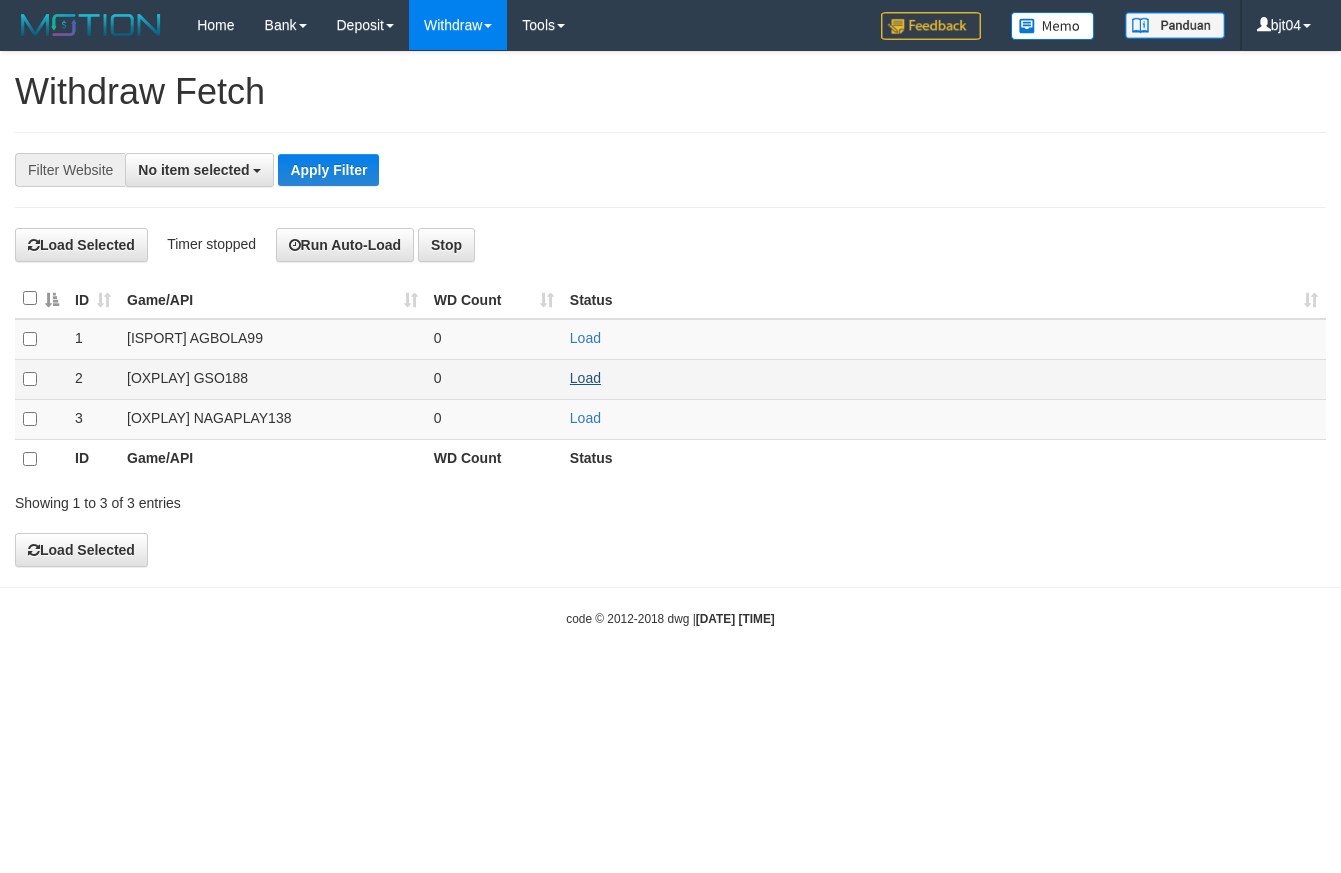 scroll, scrollTop: 0, scrollLeft: 0, axis: both 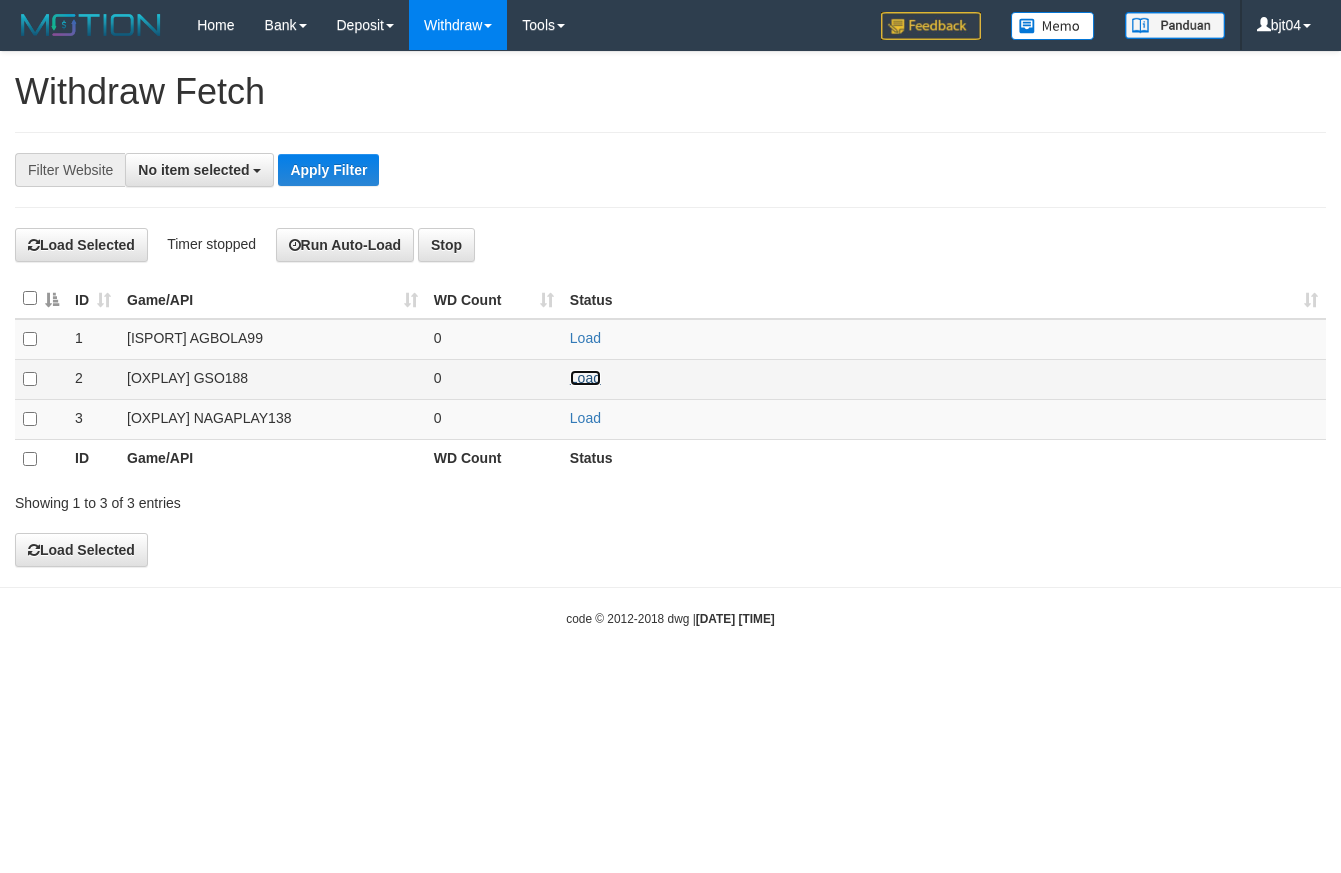 click on "Load" at bounding box center [585, 378] 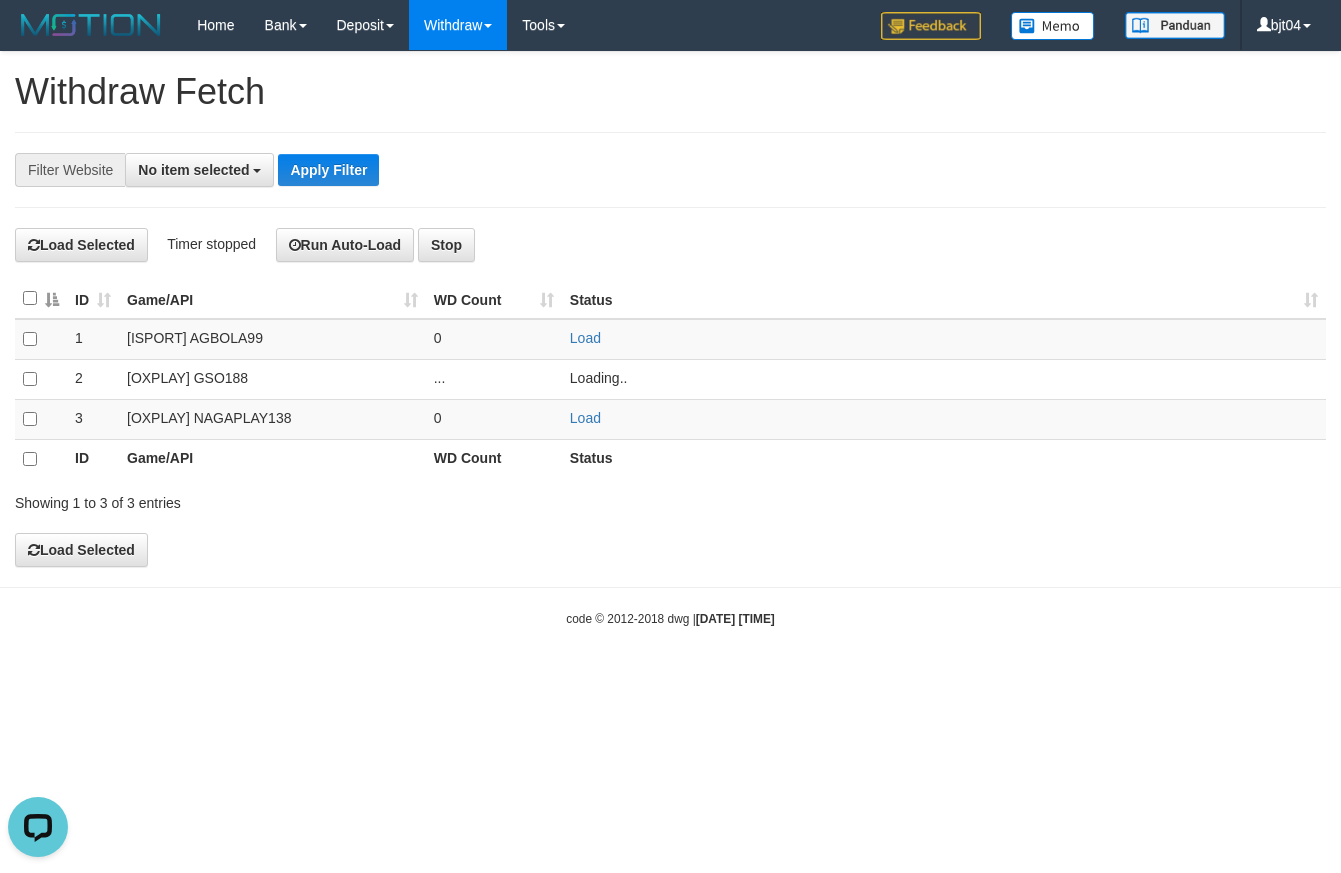 scroll, scrollTop: 0, scrollLeft: 0, axis: both 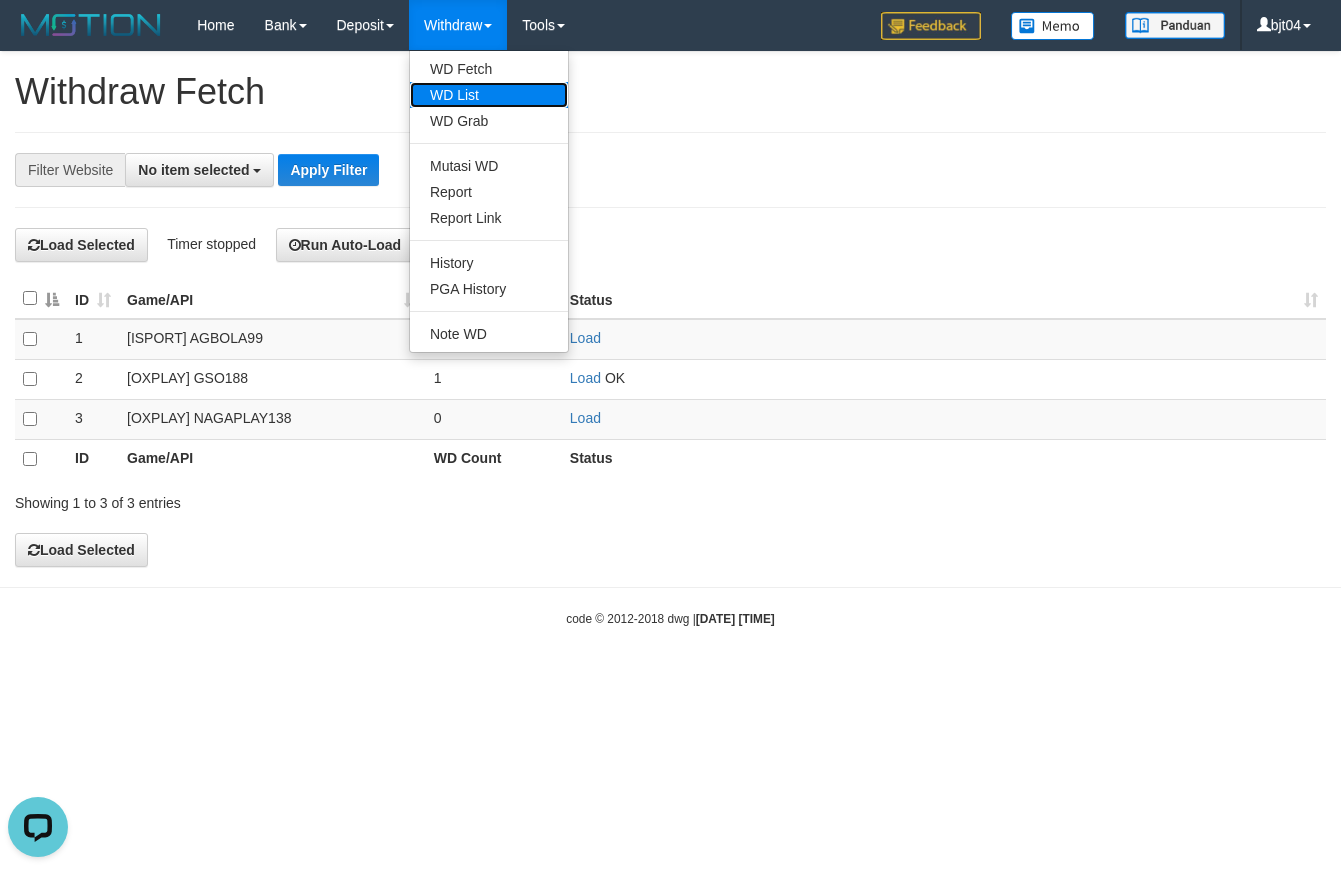click on "WD List" at bounding box center (489, 95) 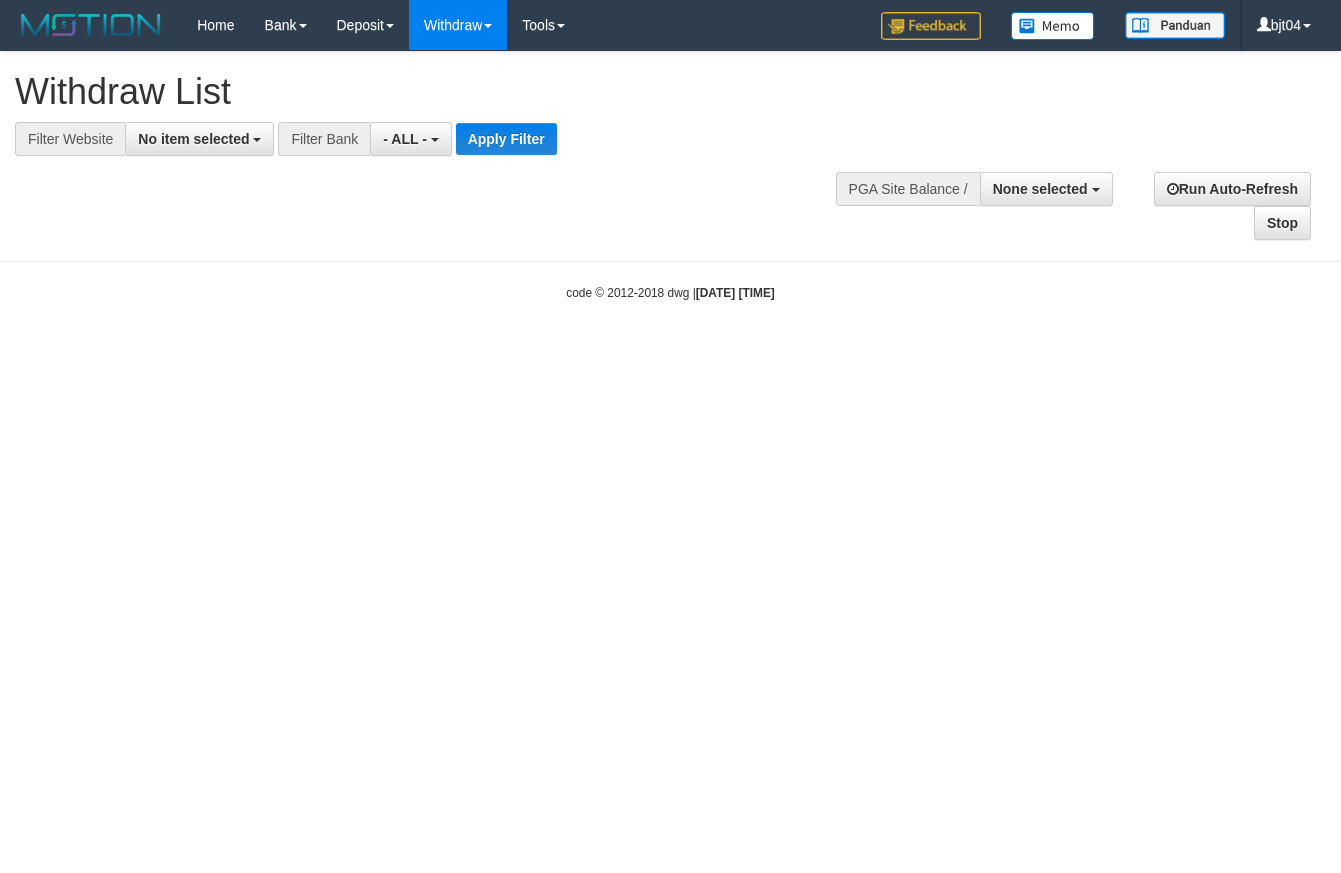 select 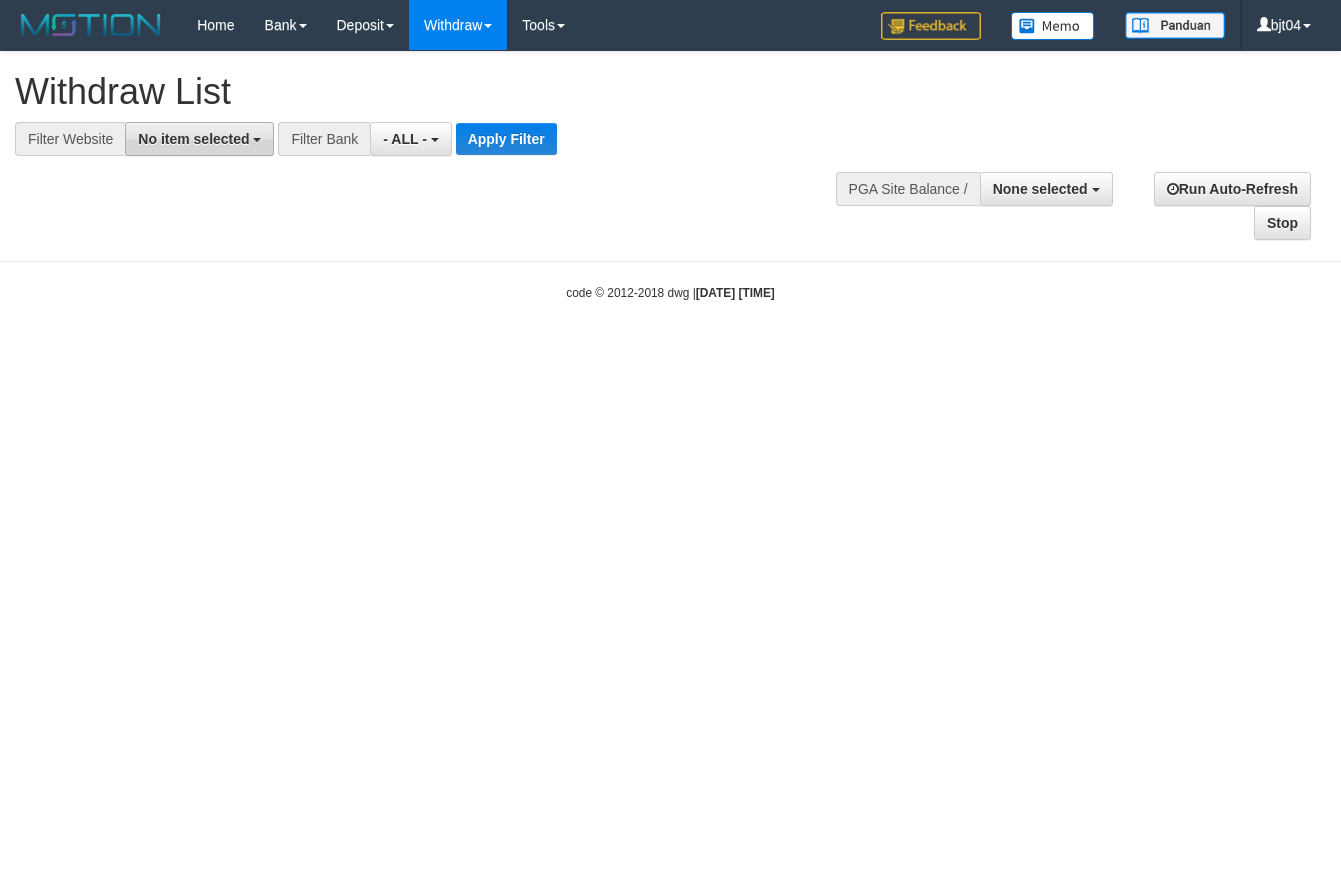 click on "No item selected" at bounding box center (199, 139) 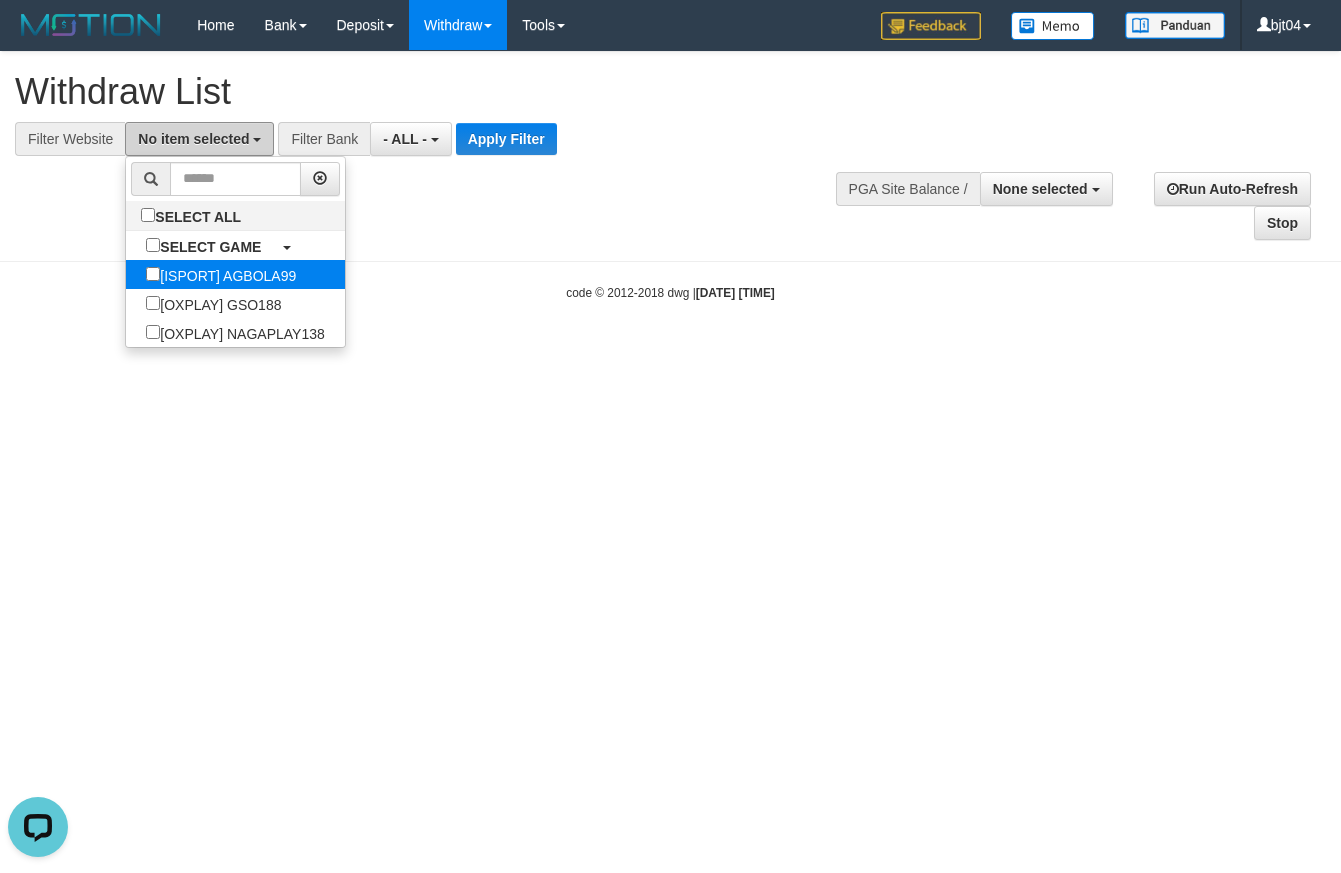 scroll, scrollTop: 0, scrollLeft: 0, axis: both 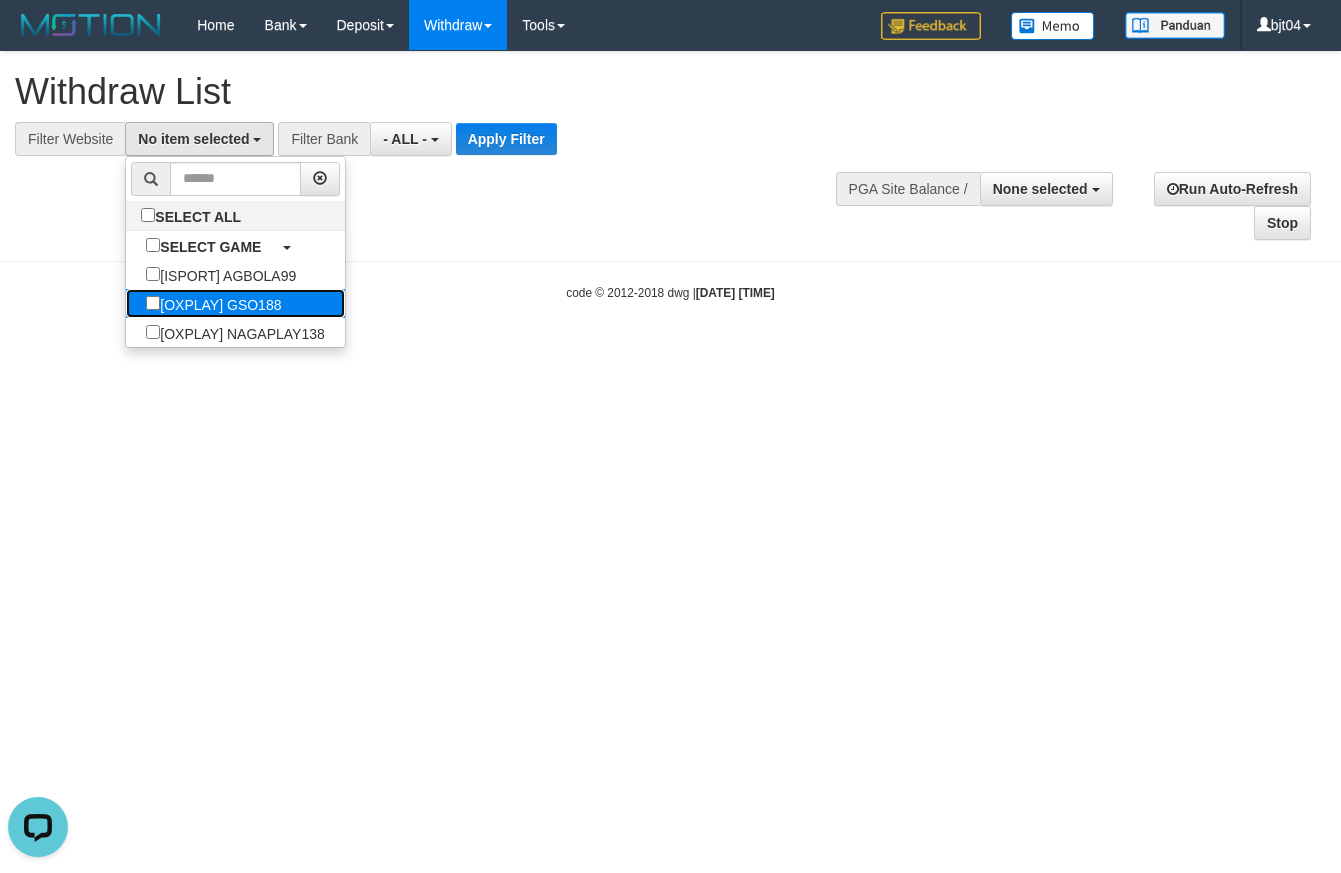 click on "[OXPLAY] GSO188" at bounding box center (213, 303) 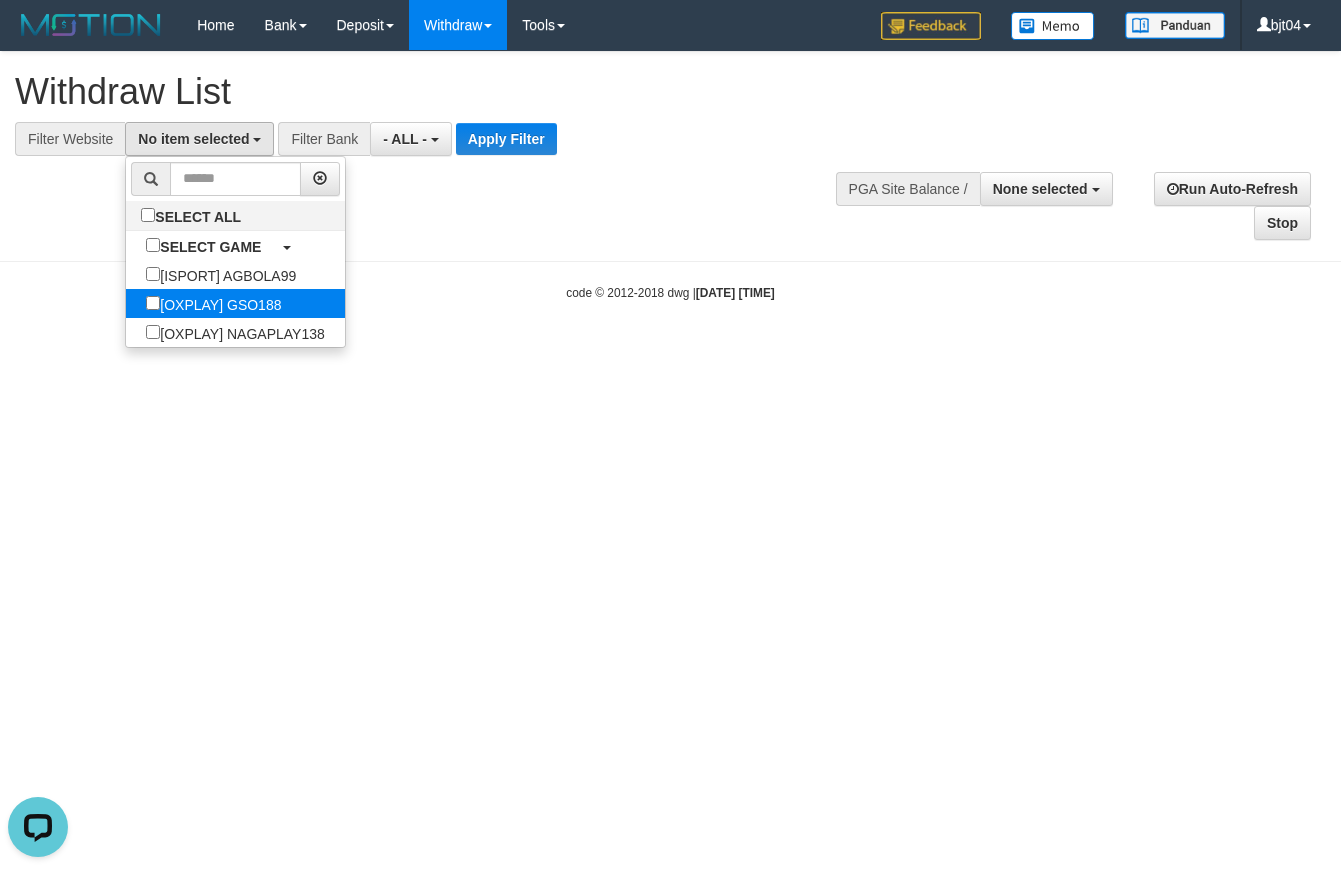 select on "****" 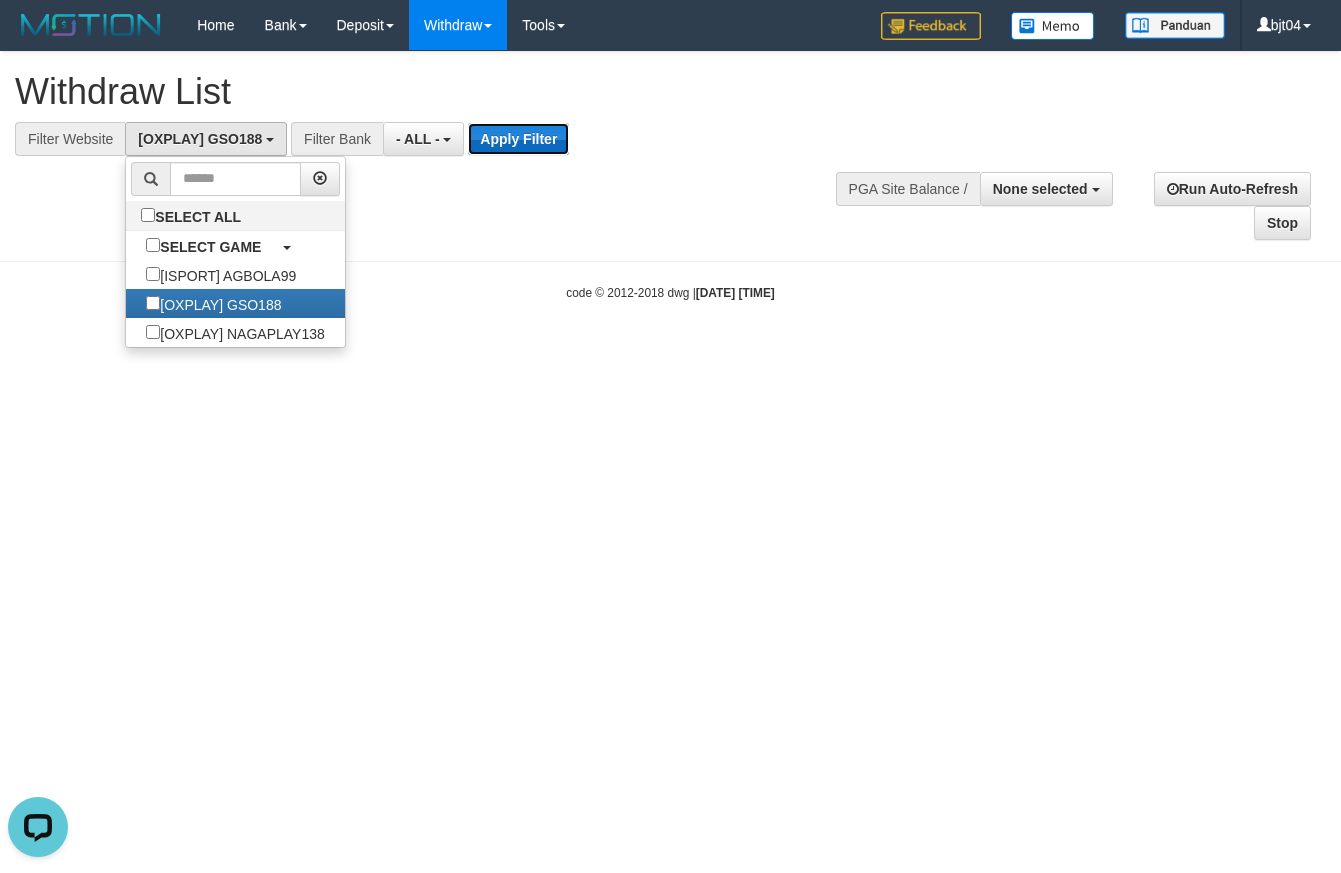 click on "Apply Filter" at bounding box center [518, 139] 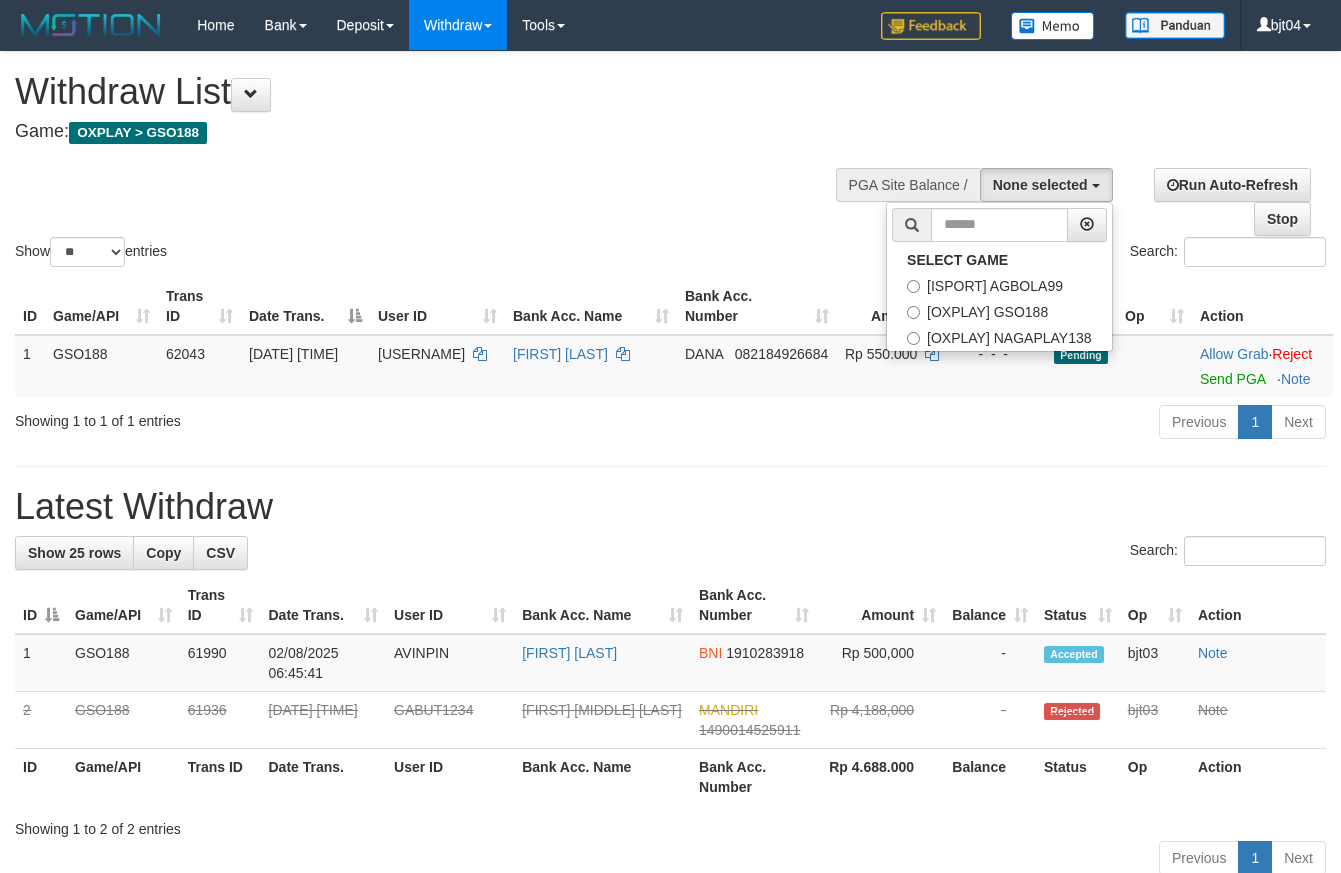 select 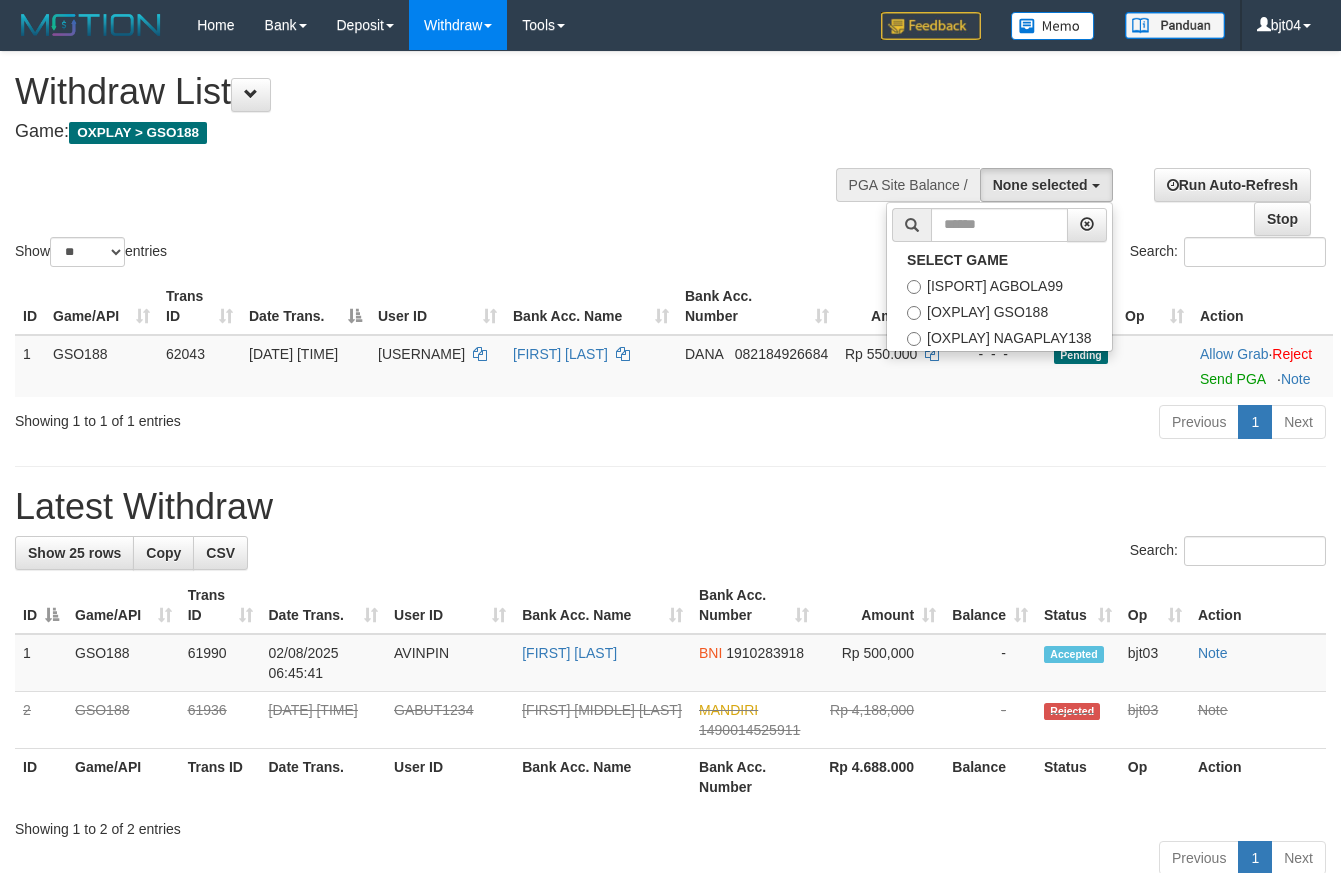 scroll, scrollTop: 0, scrollLeft: 0, axis: both 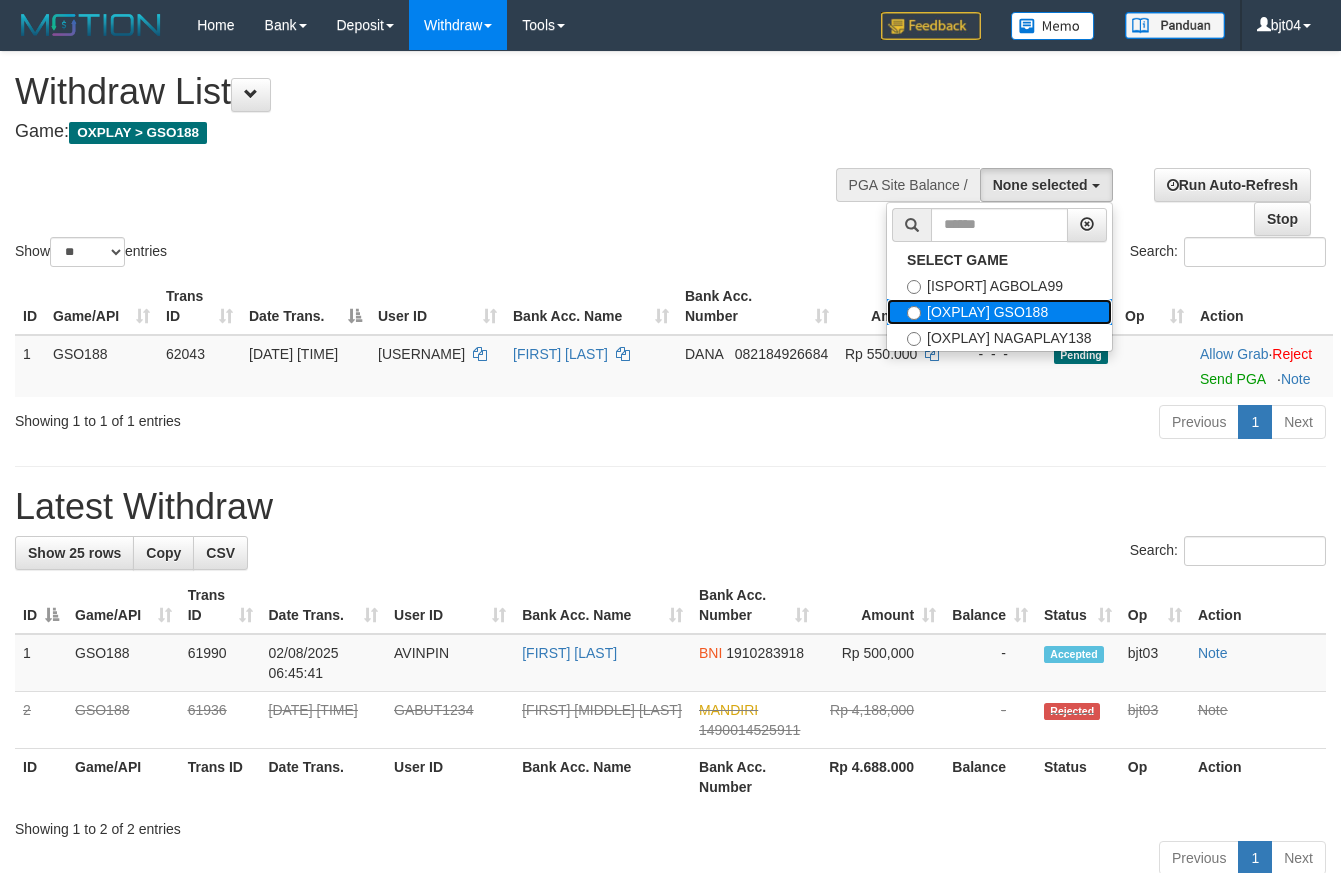 click on "[OXPLAY] GSO188" at bounding box center [999, 312] 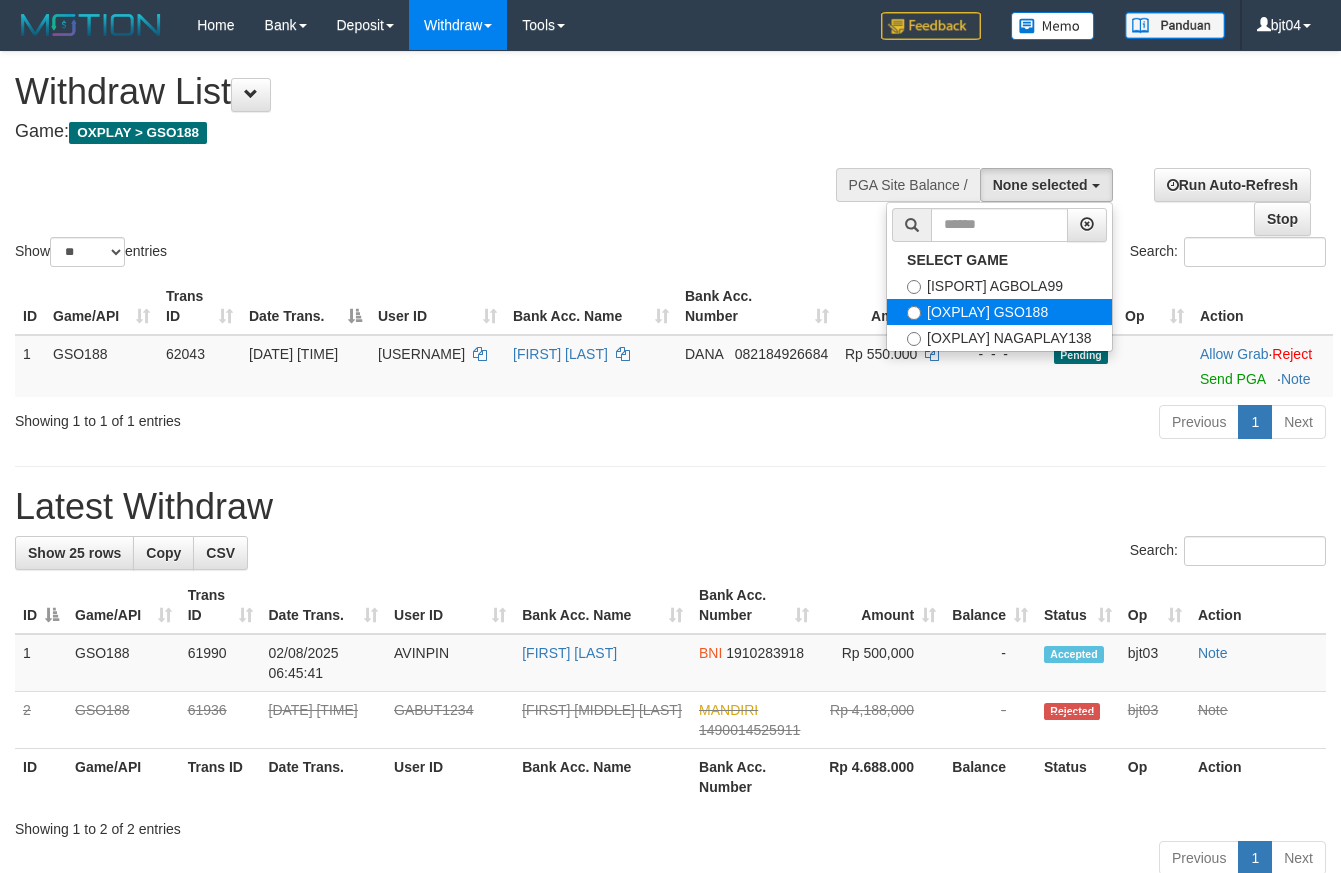 select on "****" 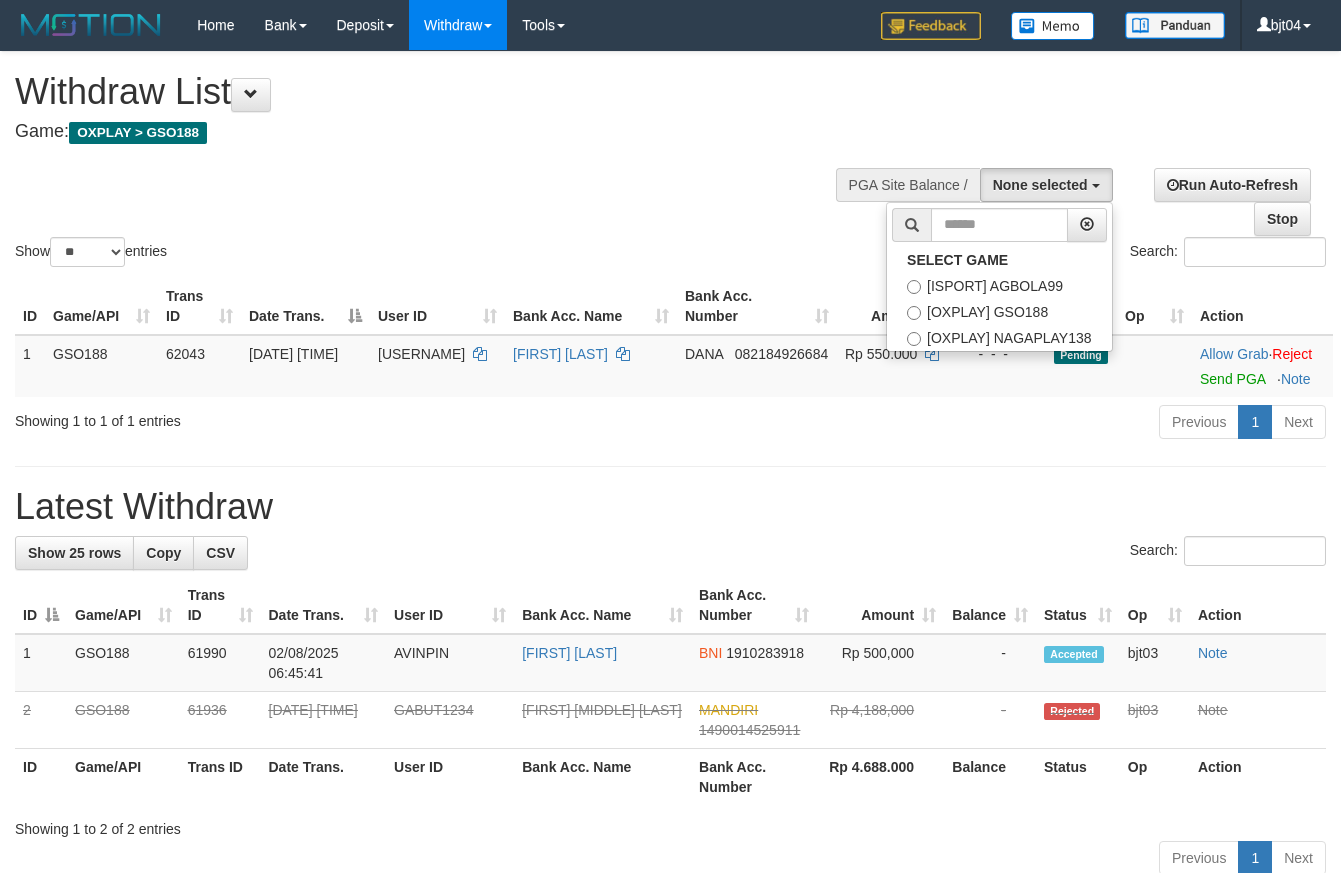 scroll, scrollTop: 38, scrollLeft: 0, axis: vertical 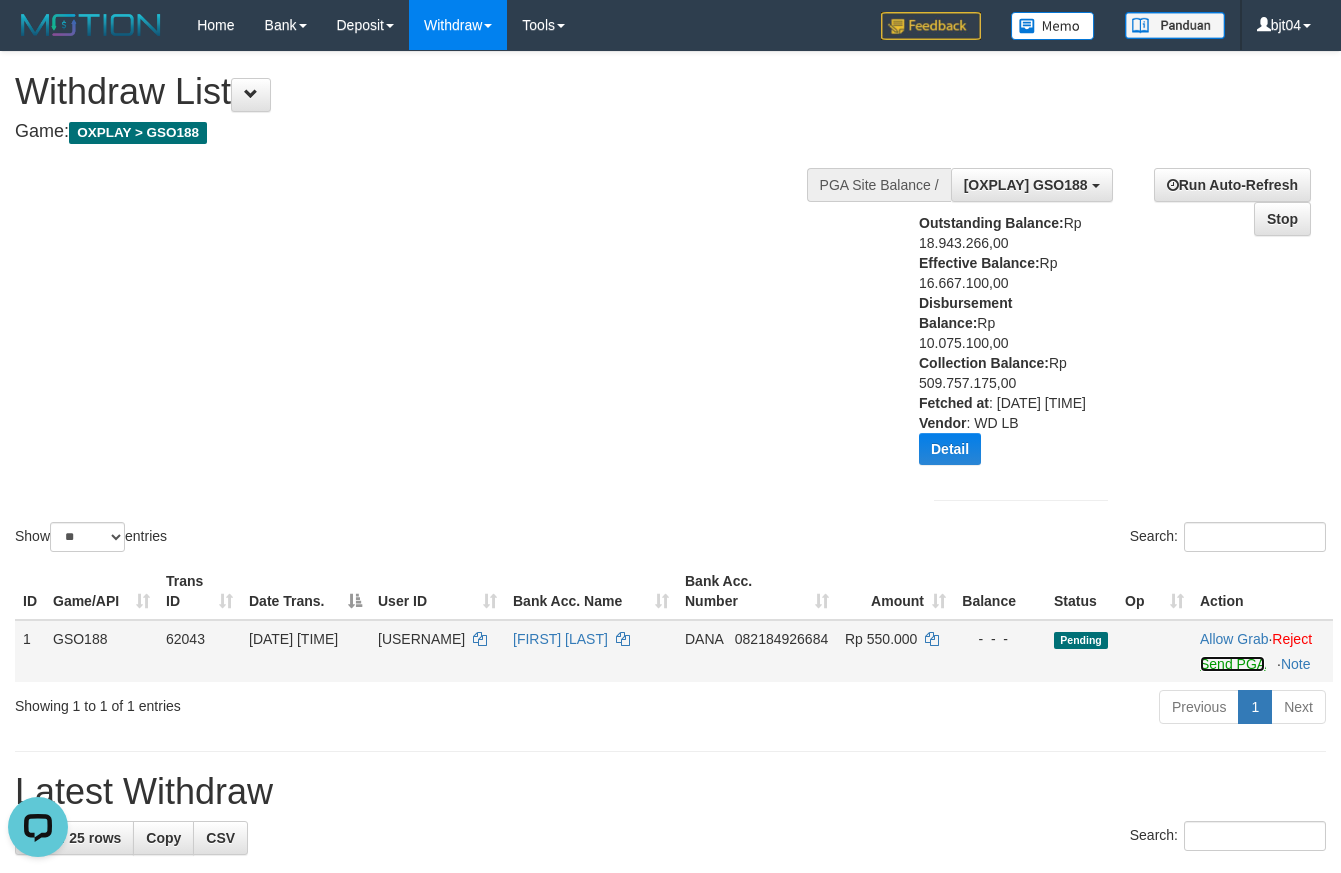 click on "Send PGA" at bounding box center [1232, 664] 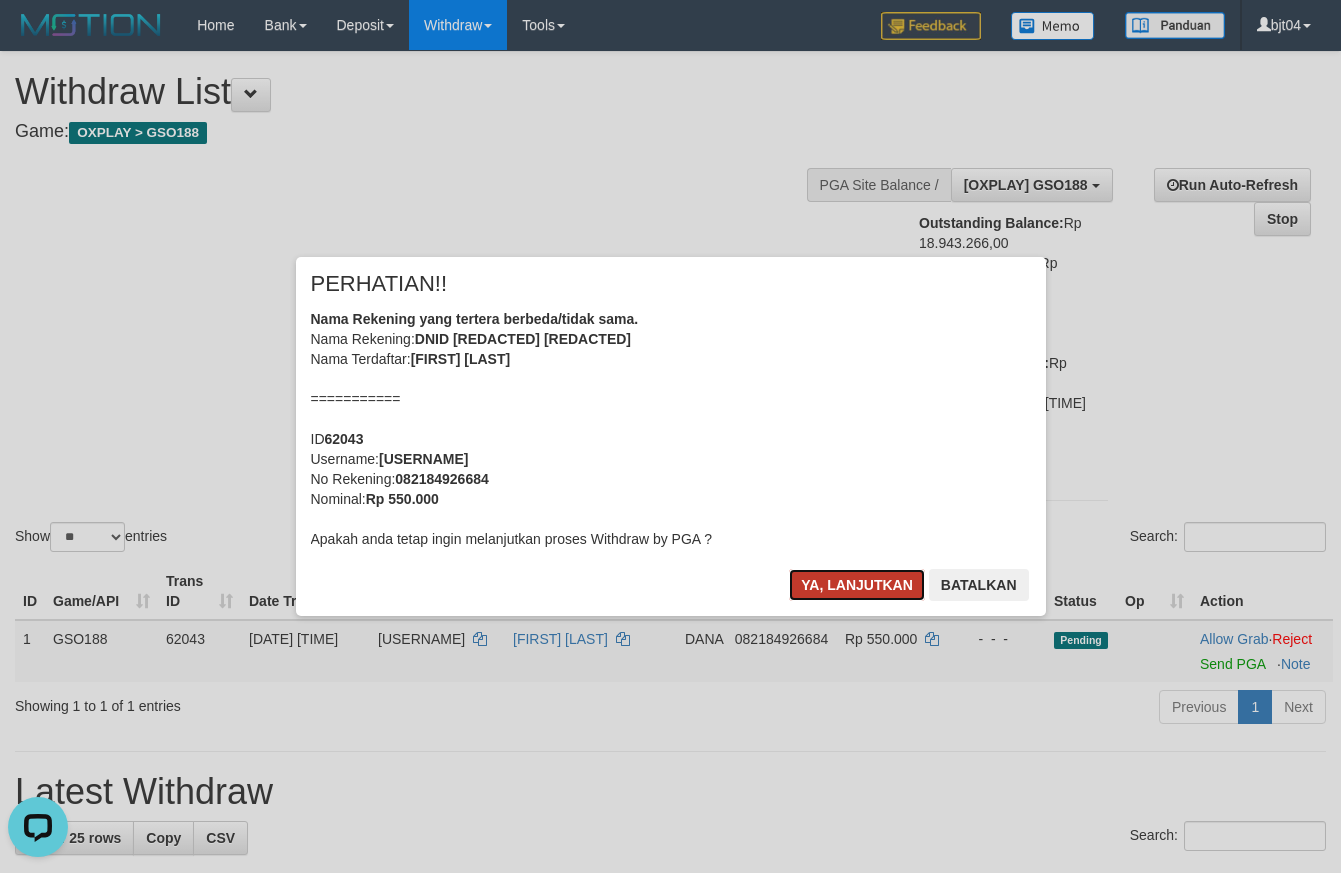 click on "Ya, lanjutkan" at bounding box center [857, 585] 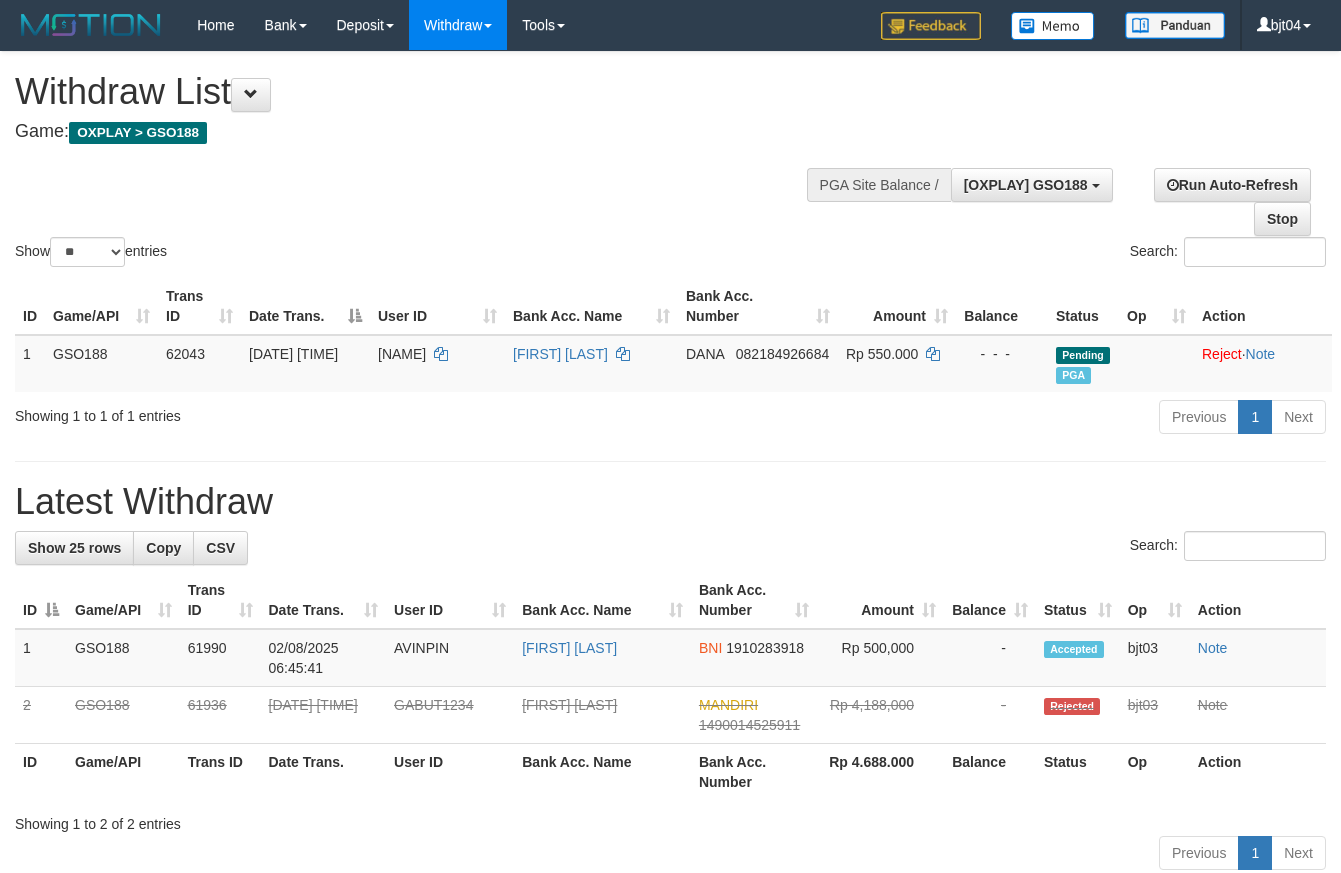 select on "****" 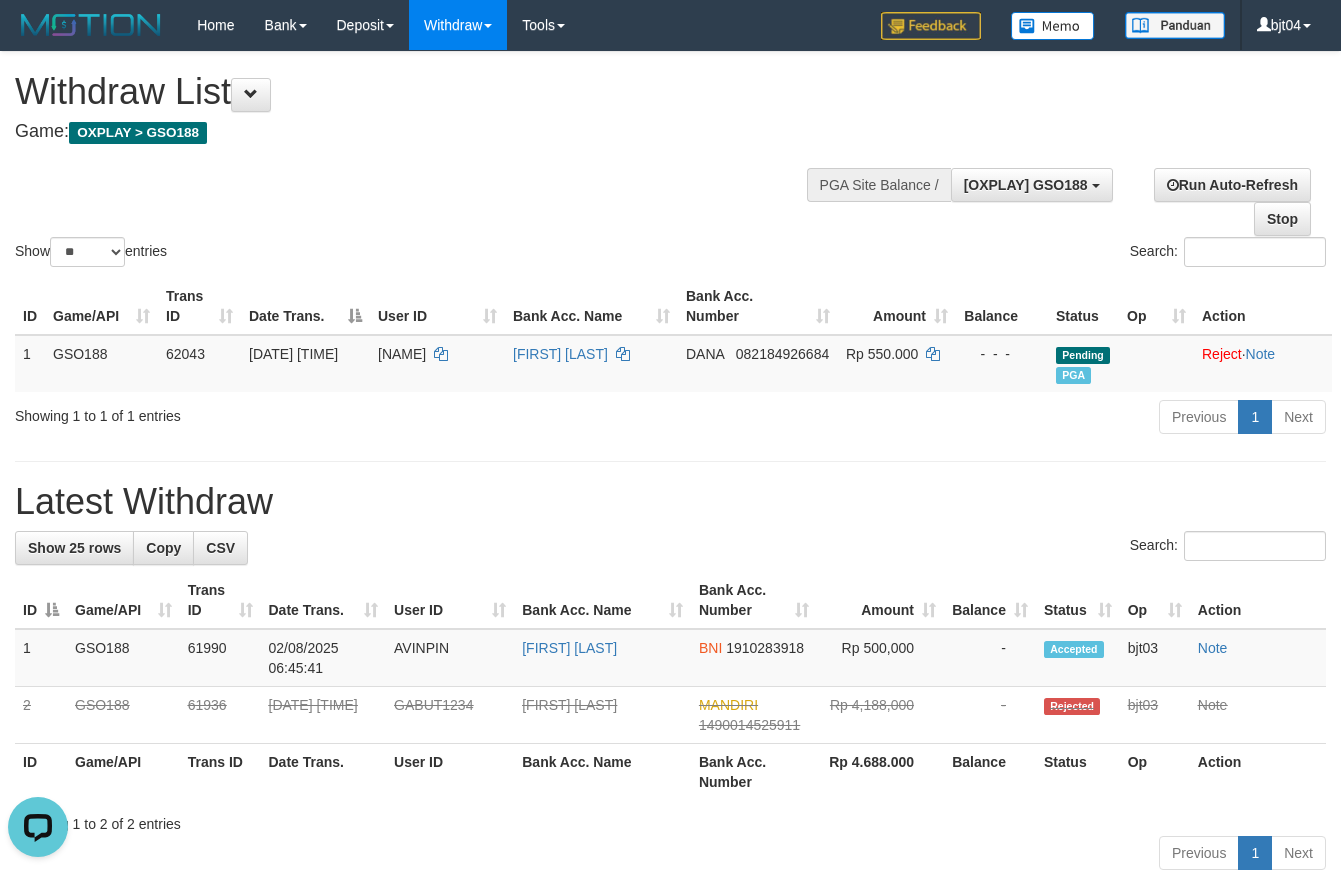 scroll, scrollTop: 0, scrollLeft: 0, axis: both 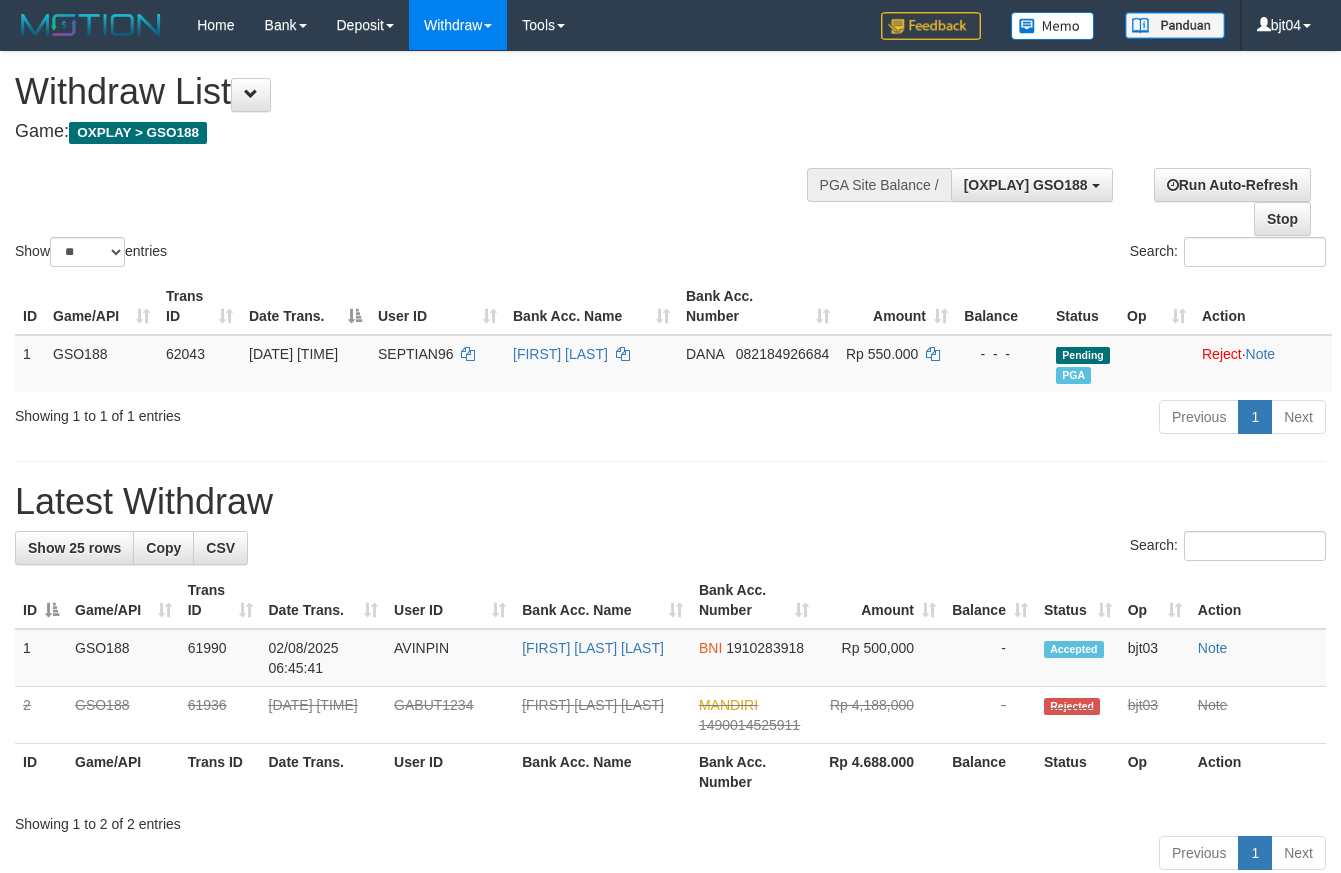 select on "****" 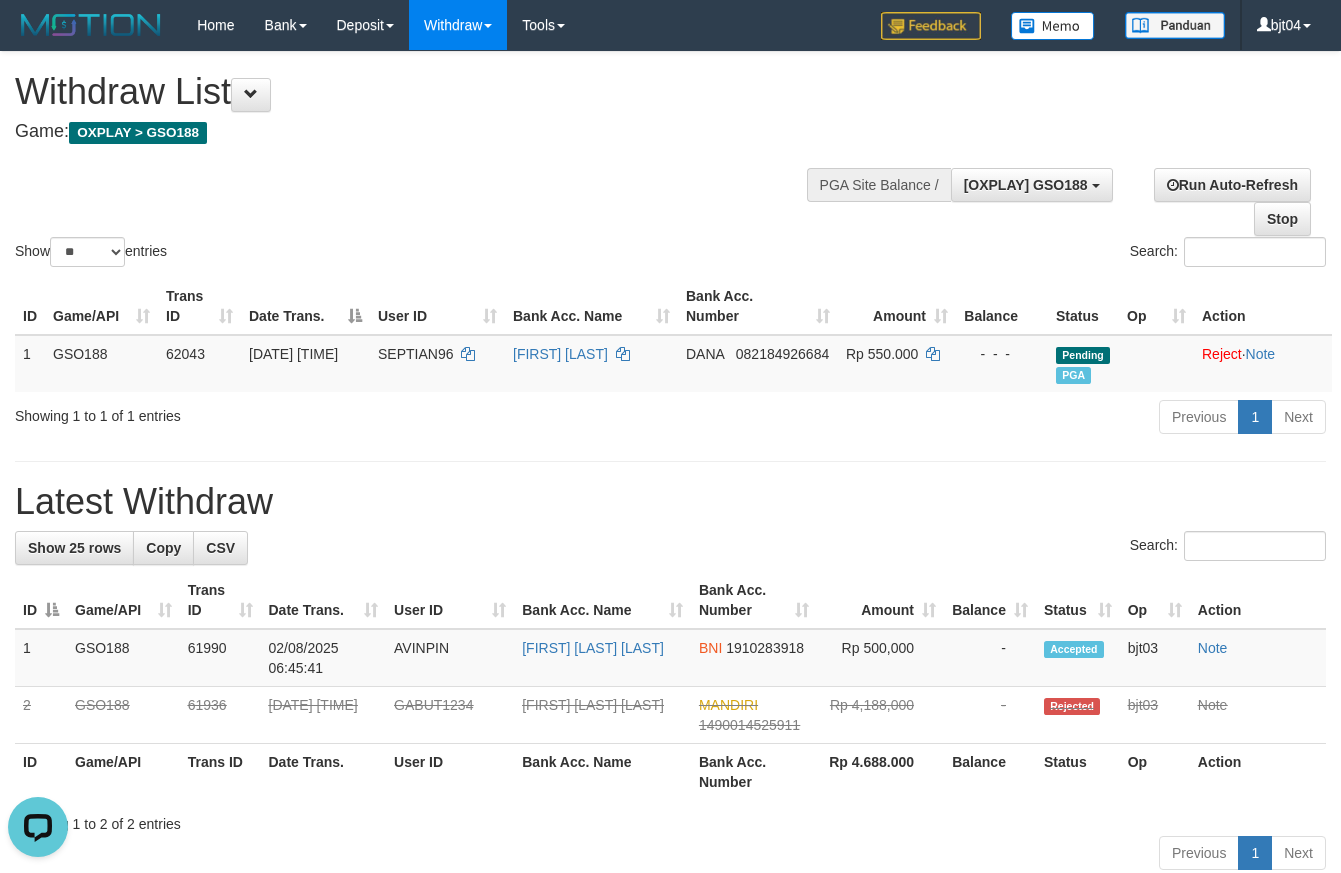 scroll, scrollTop: 0, scrollLeft: 0, axis: both 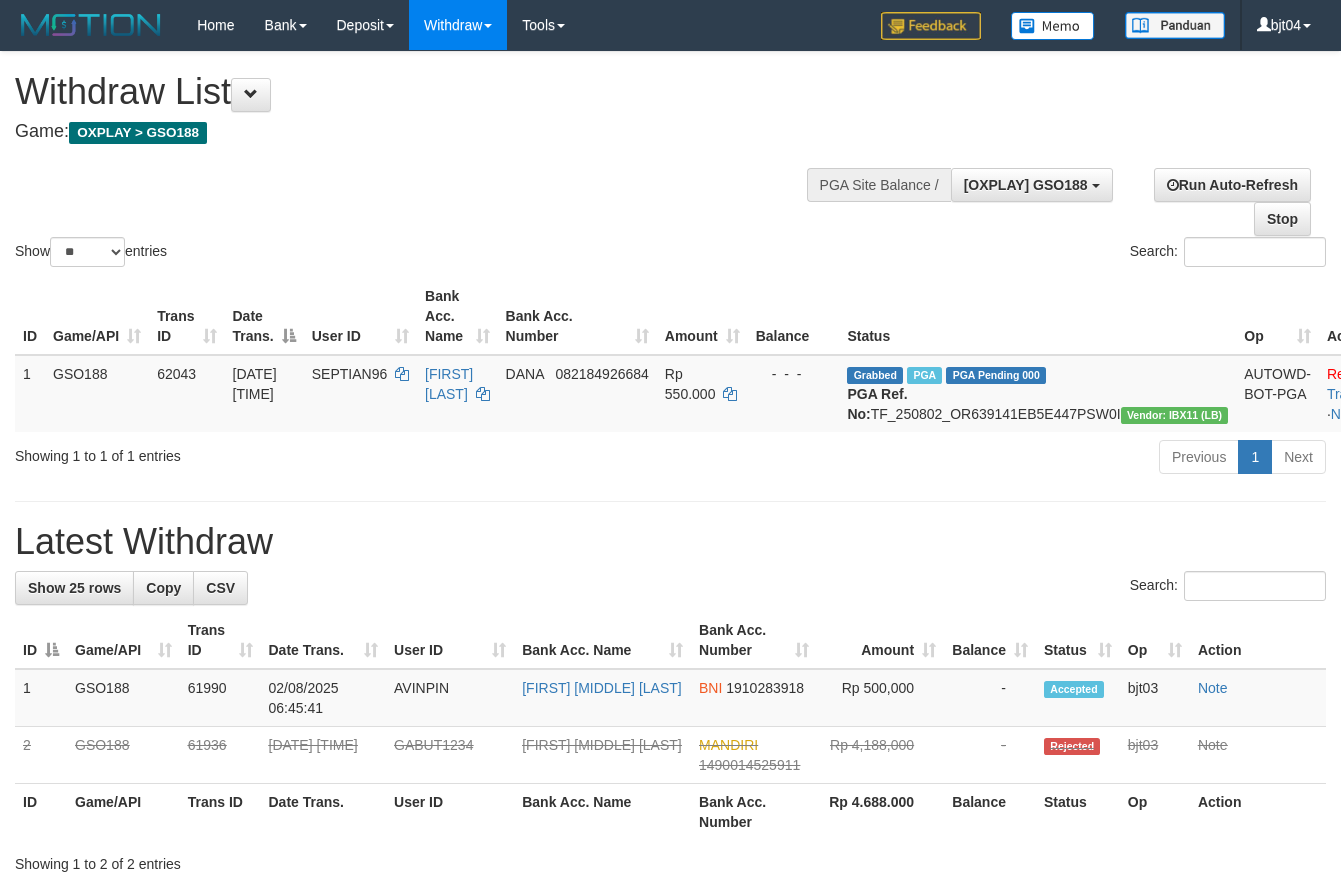 select on "****" 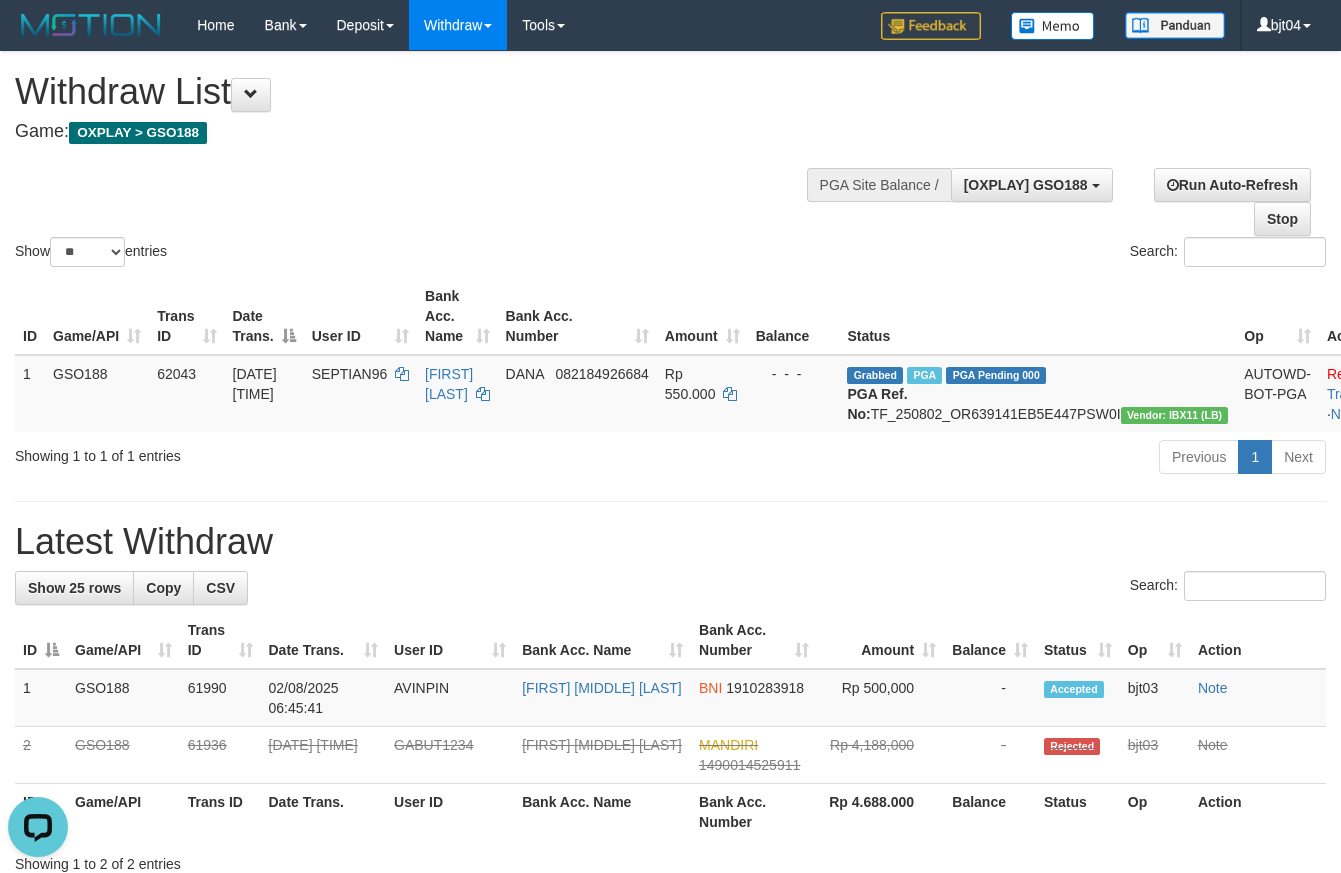 scroll, scrollTop: 0, scrollLeft: 0, axis: both 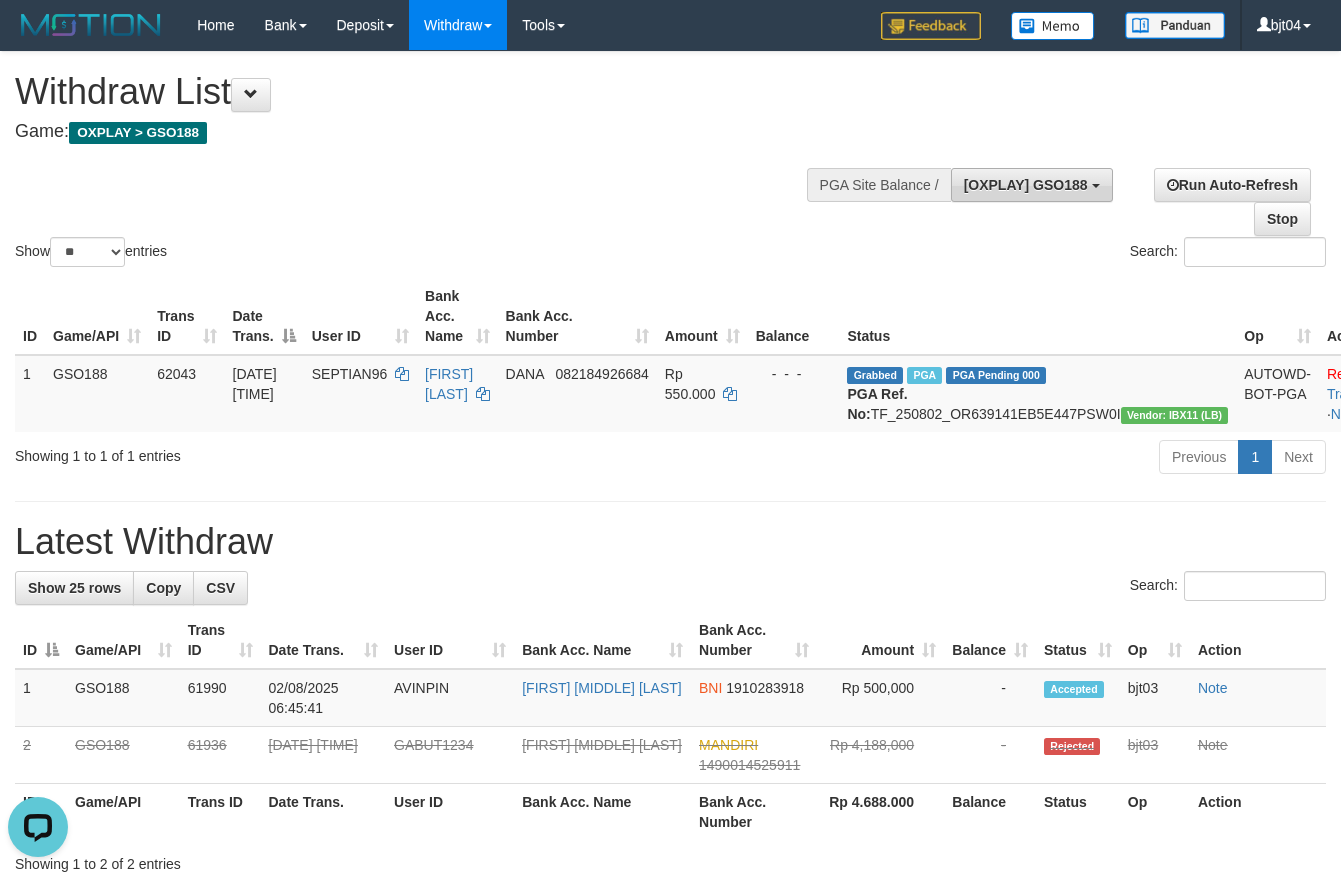 click on "[OXPLAY] GSO188" at bounding box center (1026, 185) 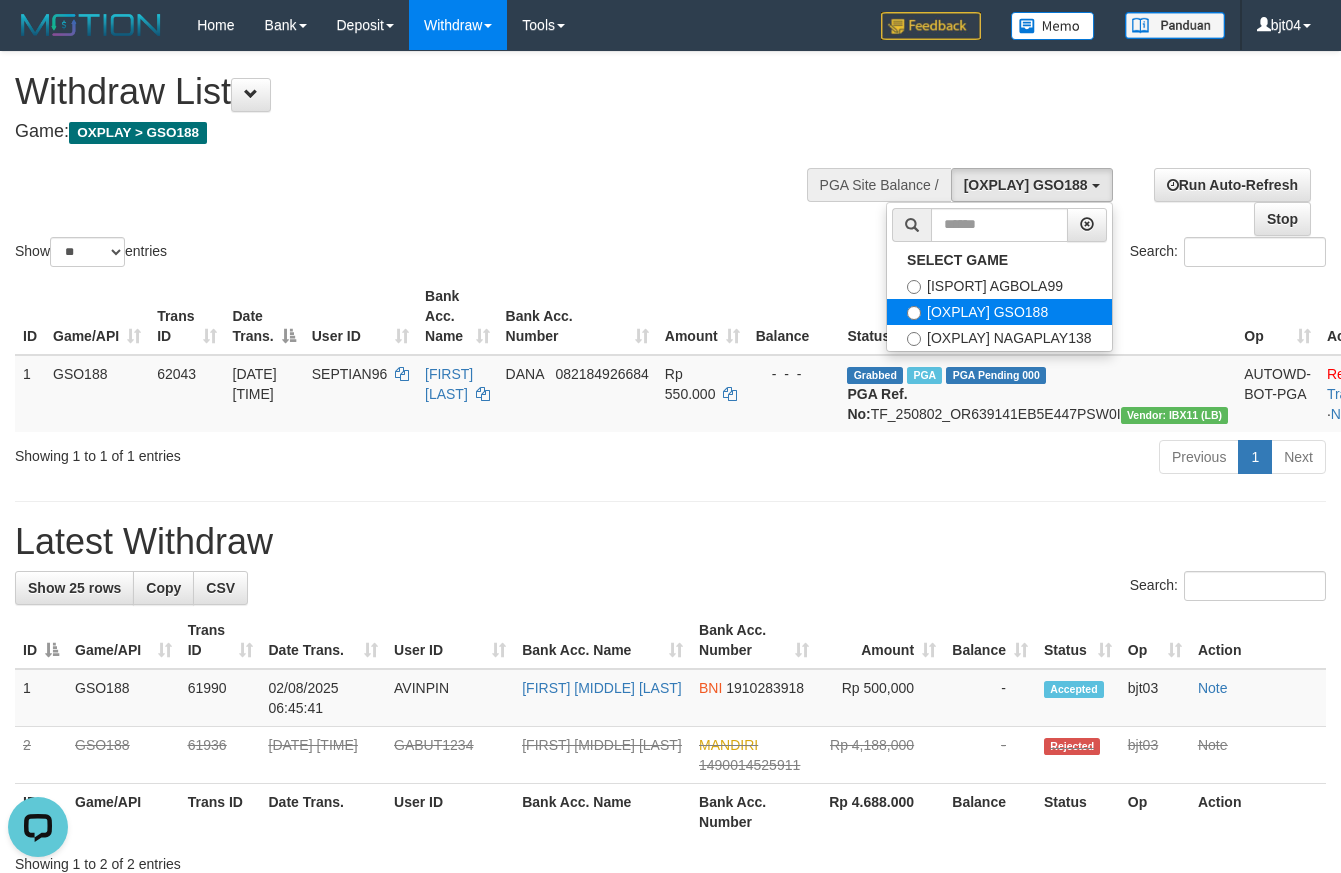 click on "[OXPLAY] GSO188" at bounding box center (999, 312) 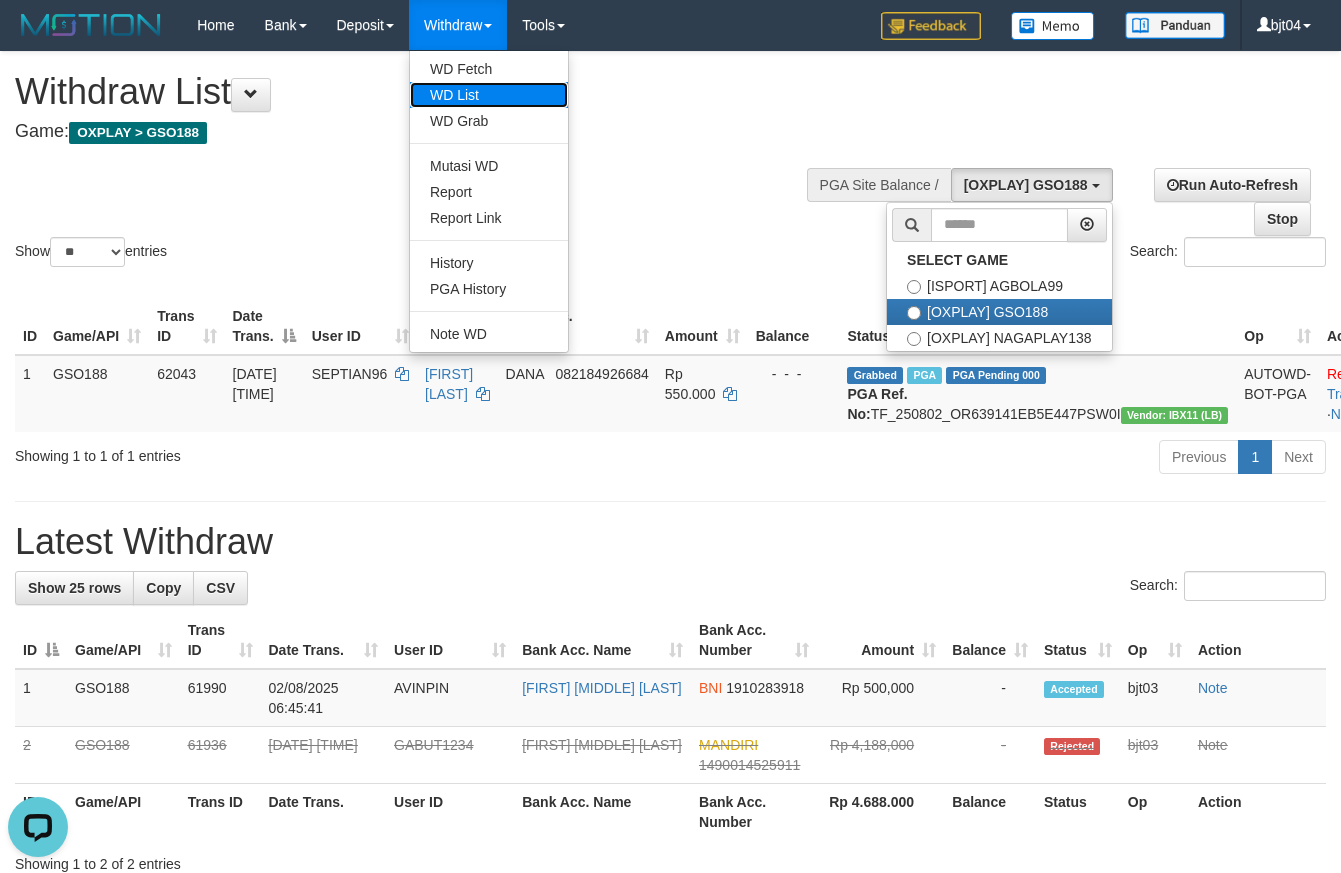 click on "WD List" at bounding box center [489, 95] 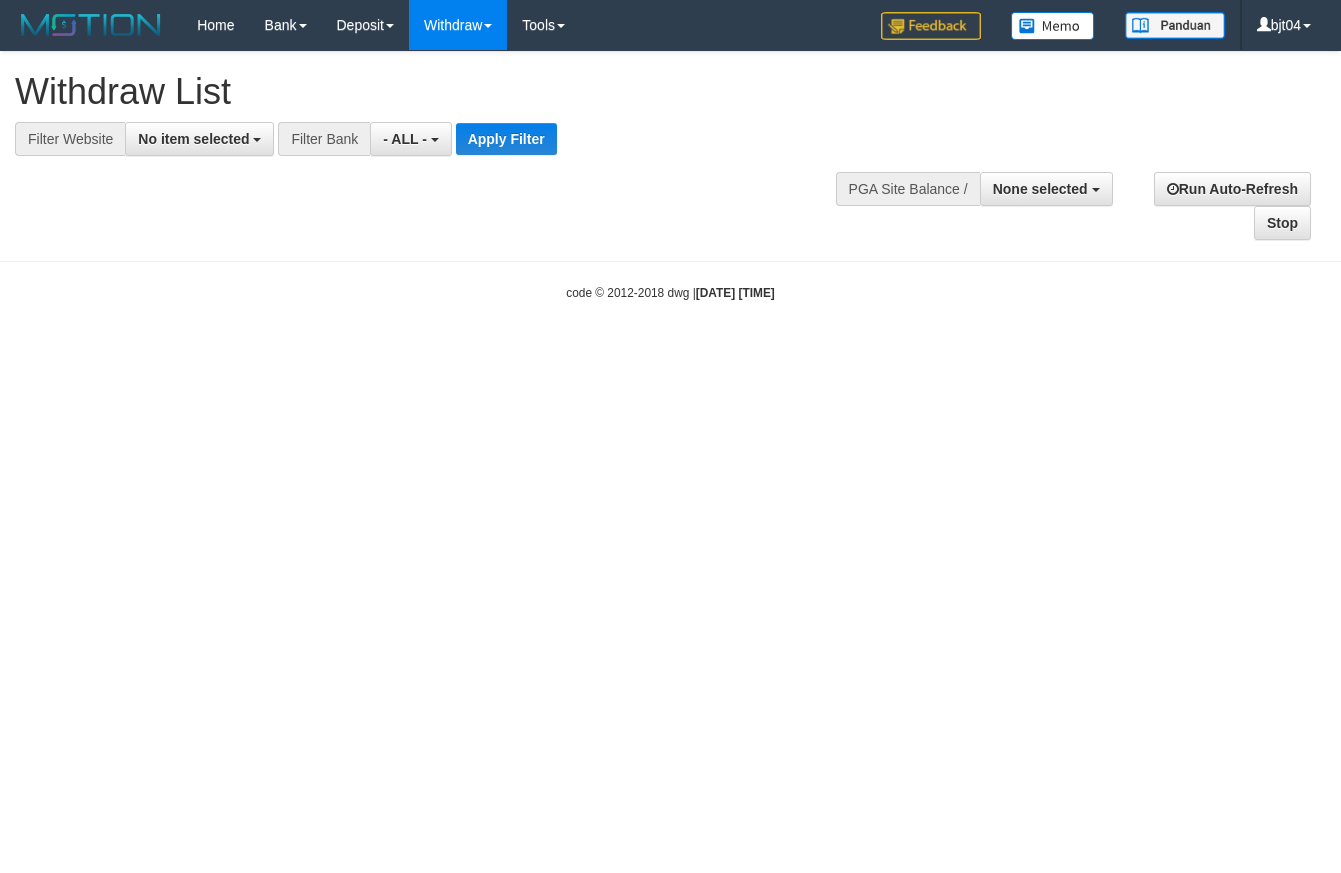 select 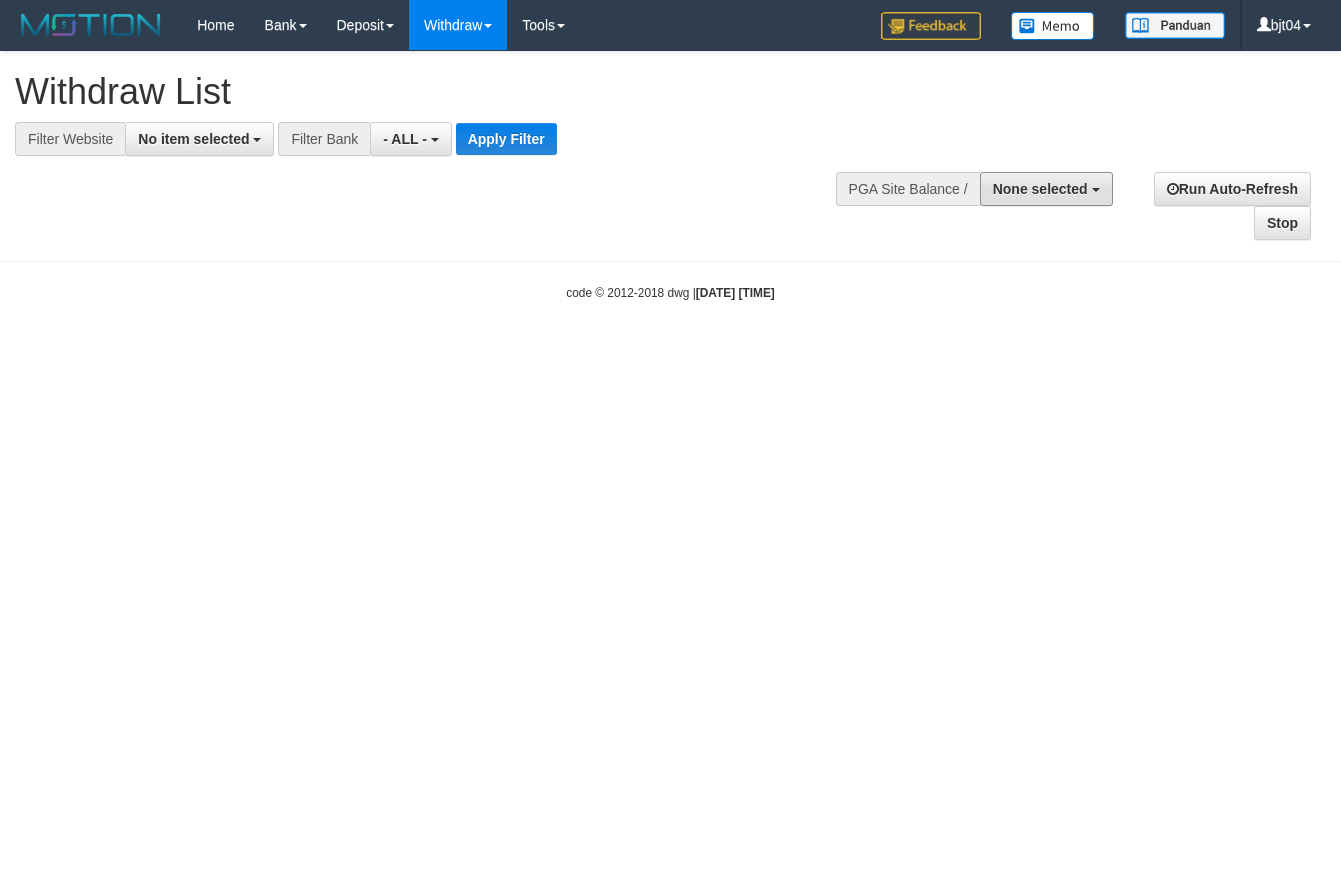 click on "None selected" at bounding box center (1040, 189) 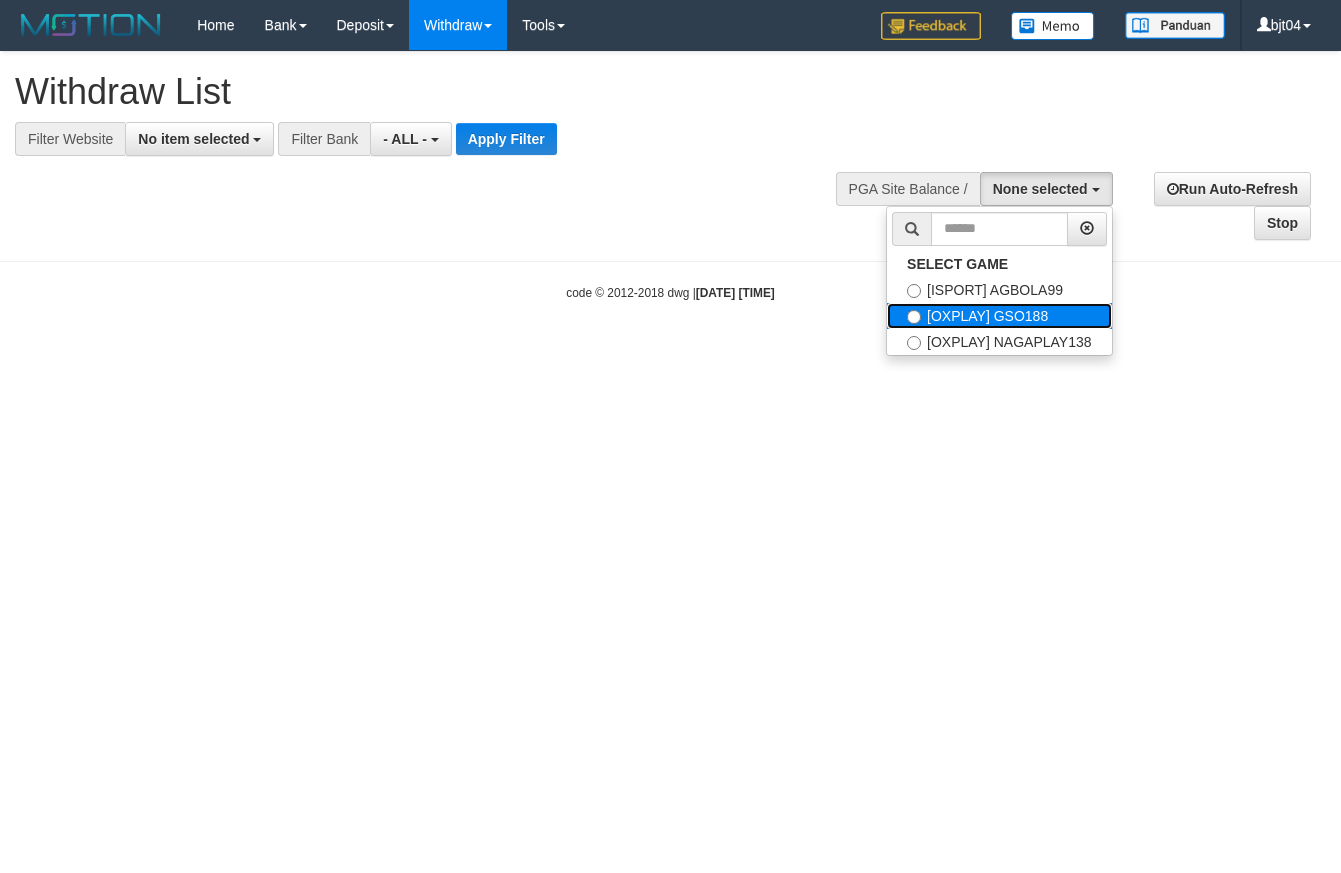 click on "[OXPLAY] GSO188" at bounding box center [999, 316] 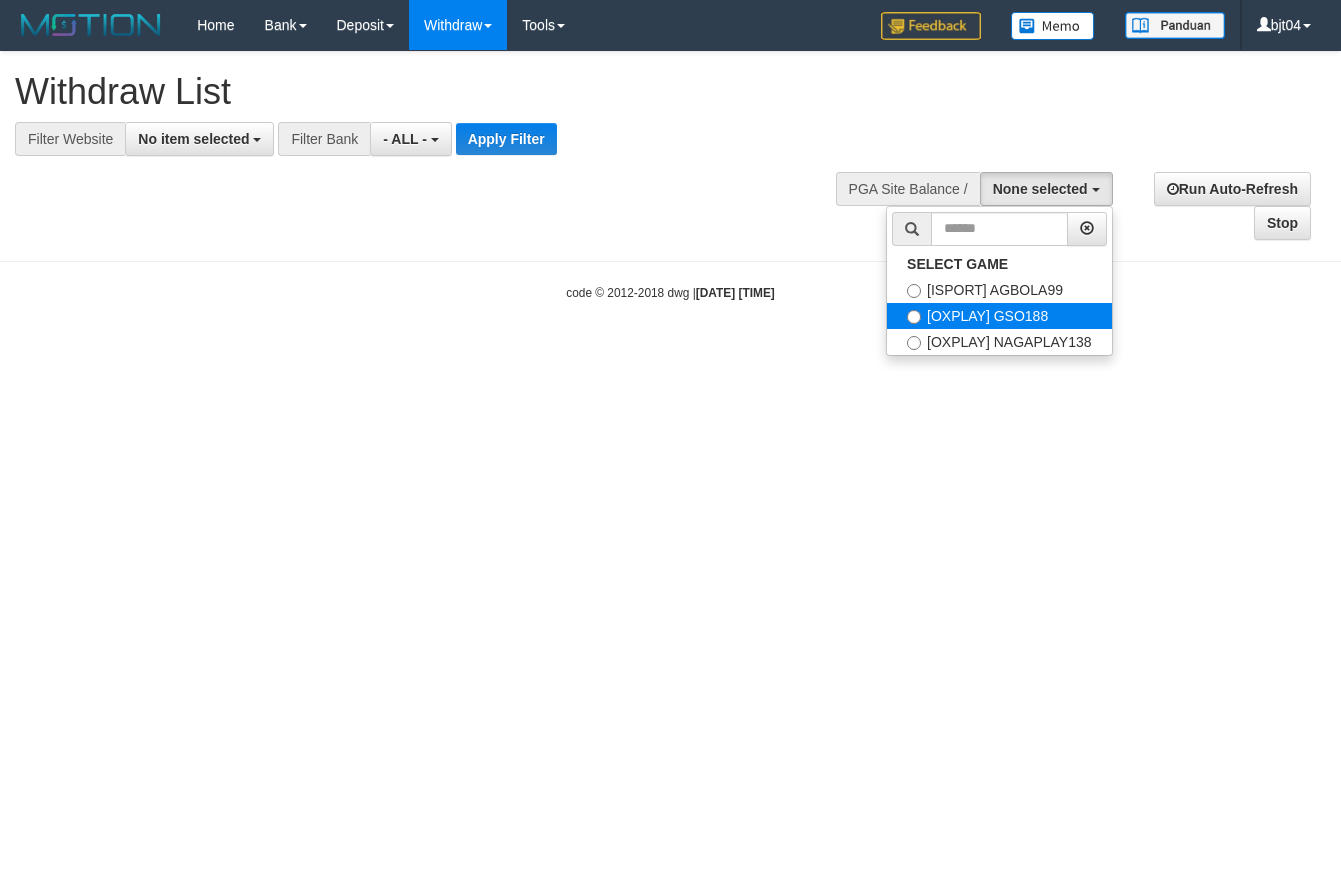 select on "****" 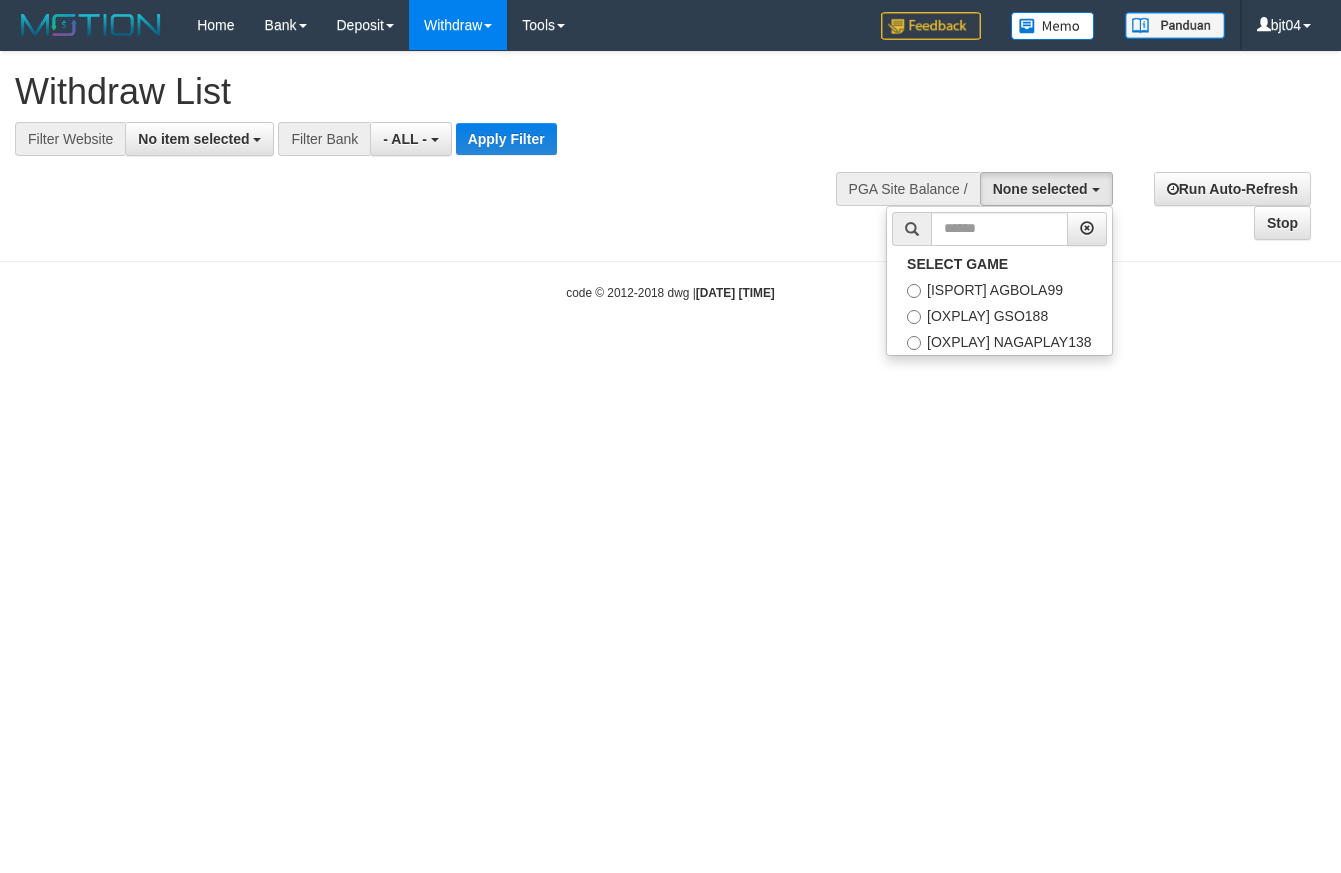scroll, scrollTop: 38, scrollLeft: 0, axis: vertical 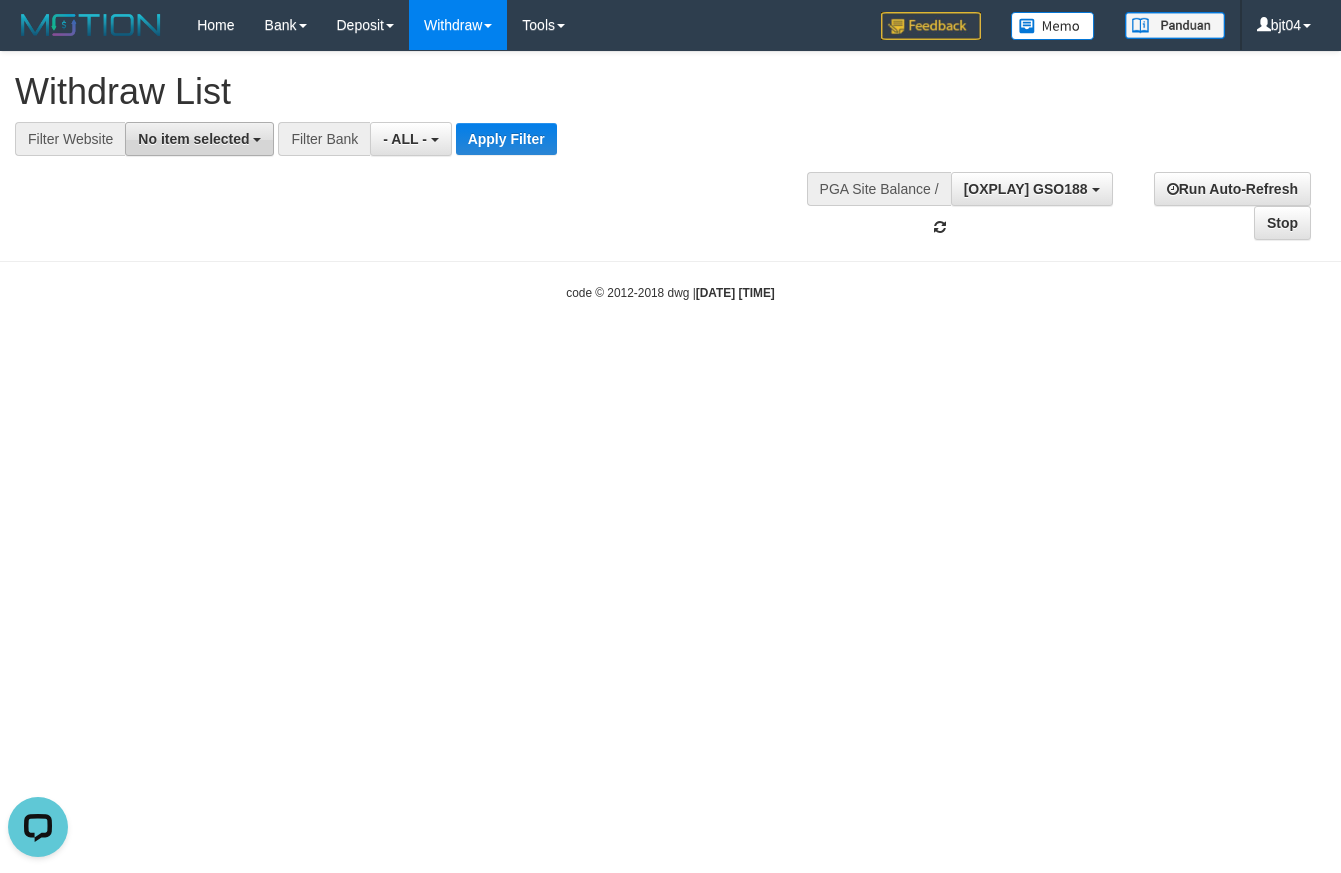 click on "No item selected" at bounding box center [193, 139] 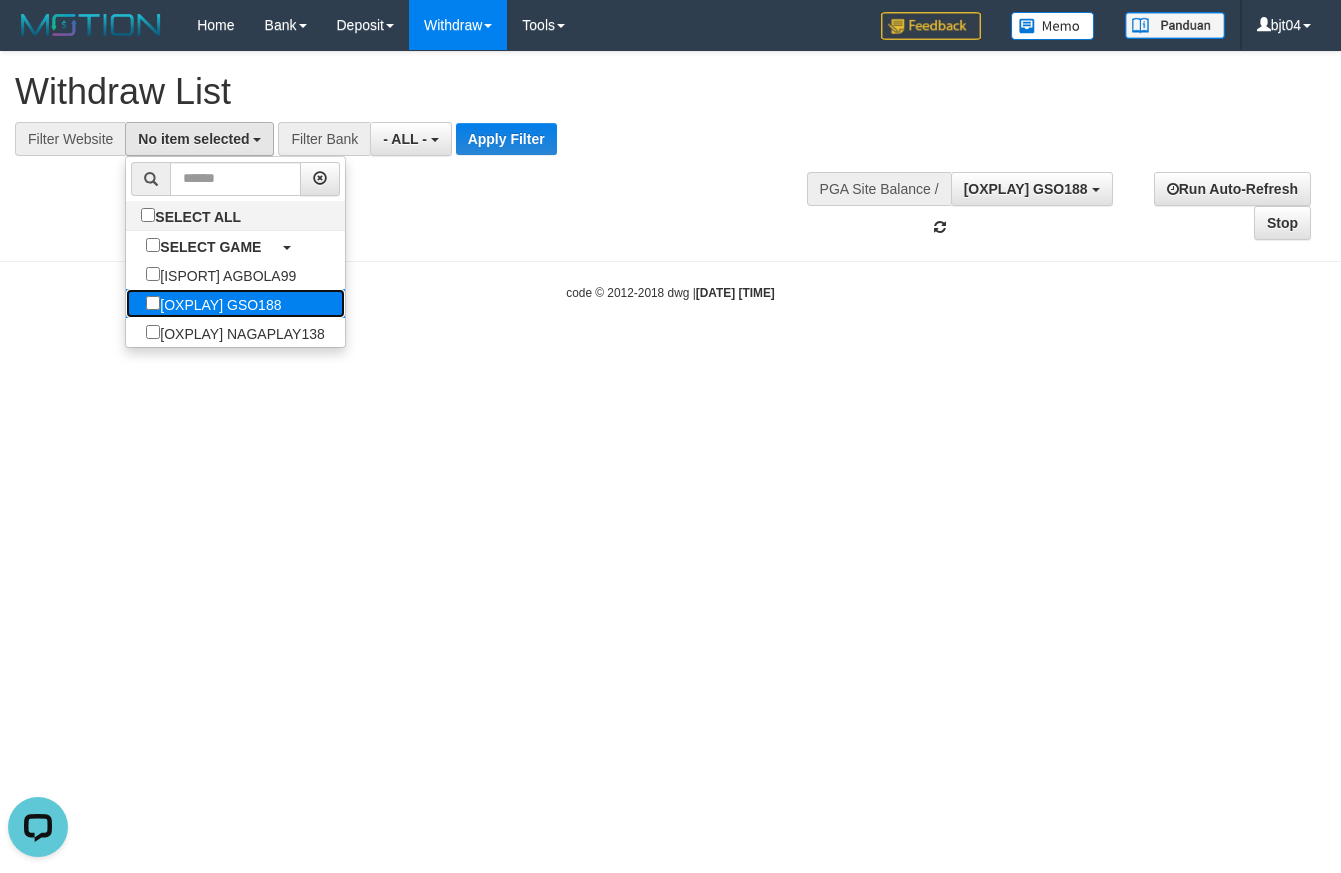 click on "[OXPLAY] GSO188" at bounding box center [213, 303] 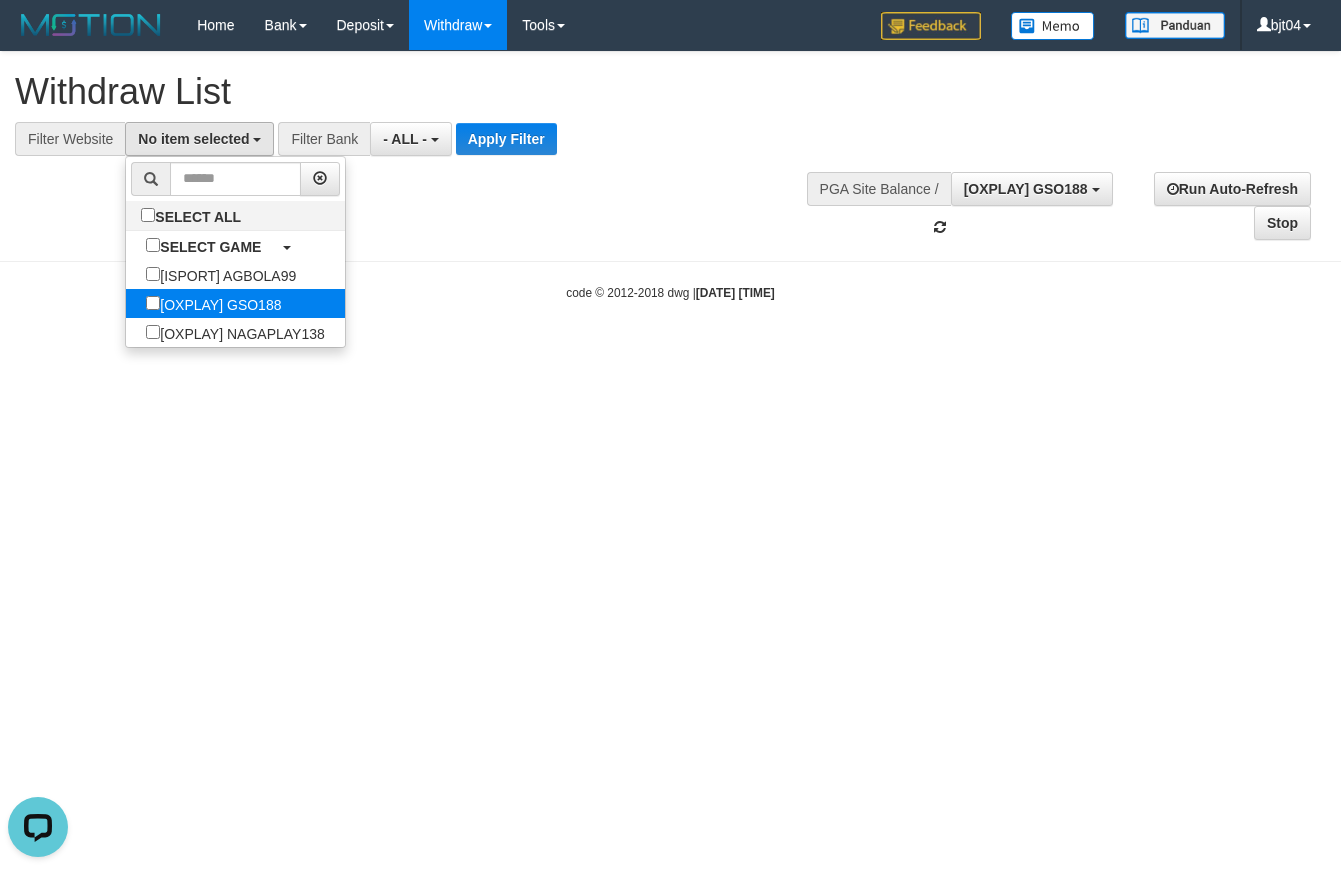 select on "****" 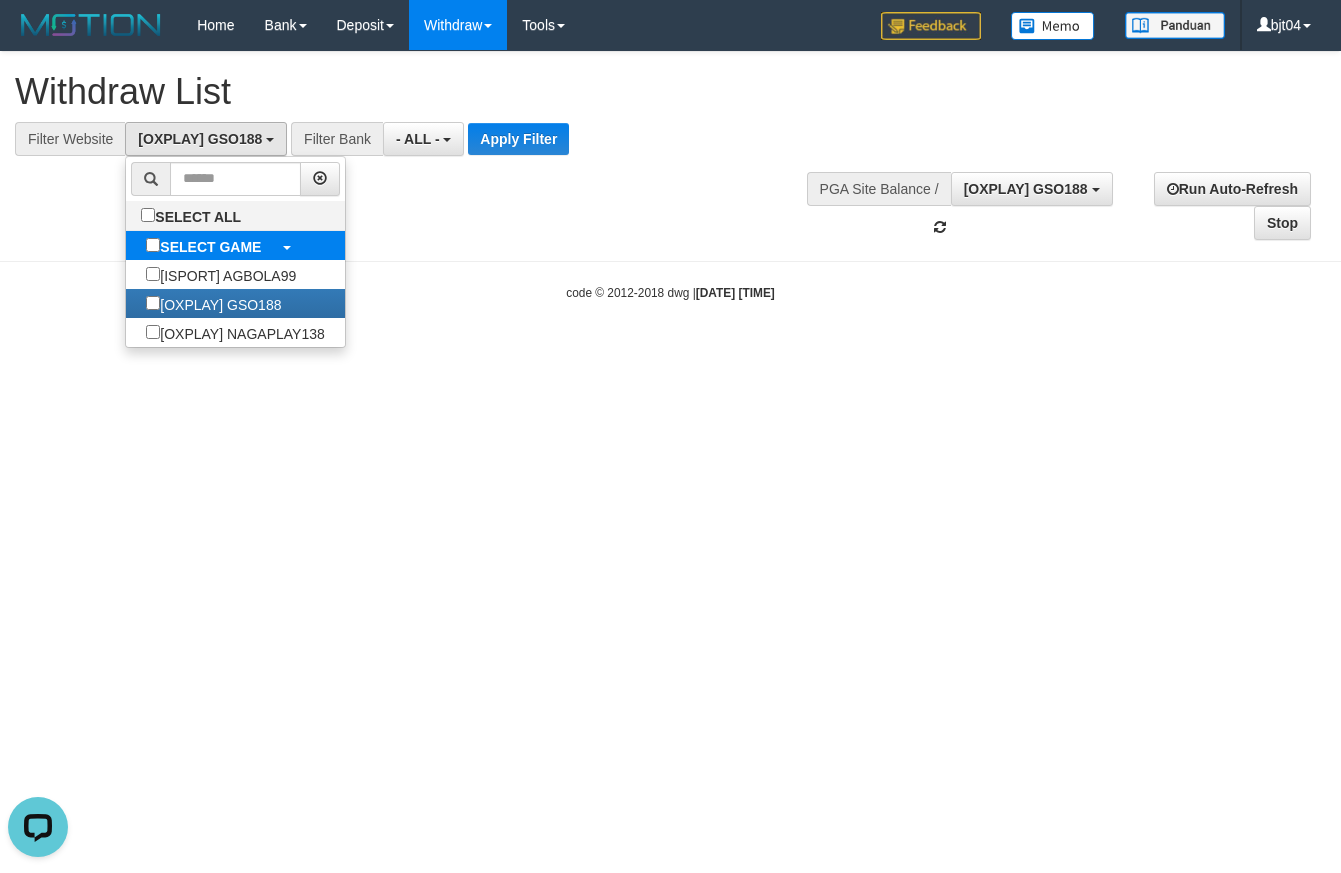 scroll, scrollTop: 38, scrollLeft: 0, axis: vertical 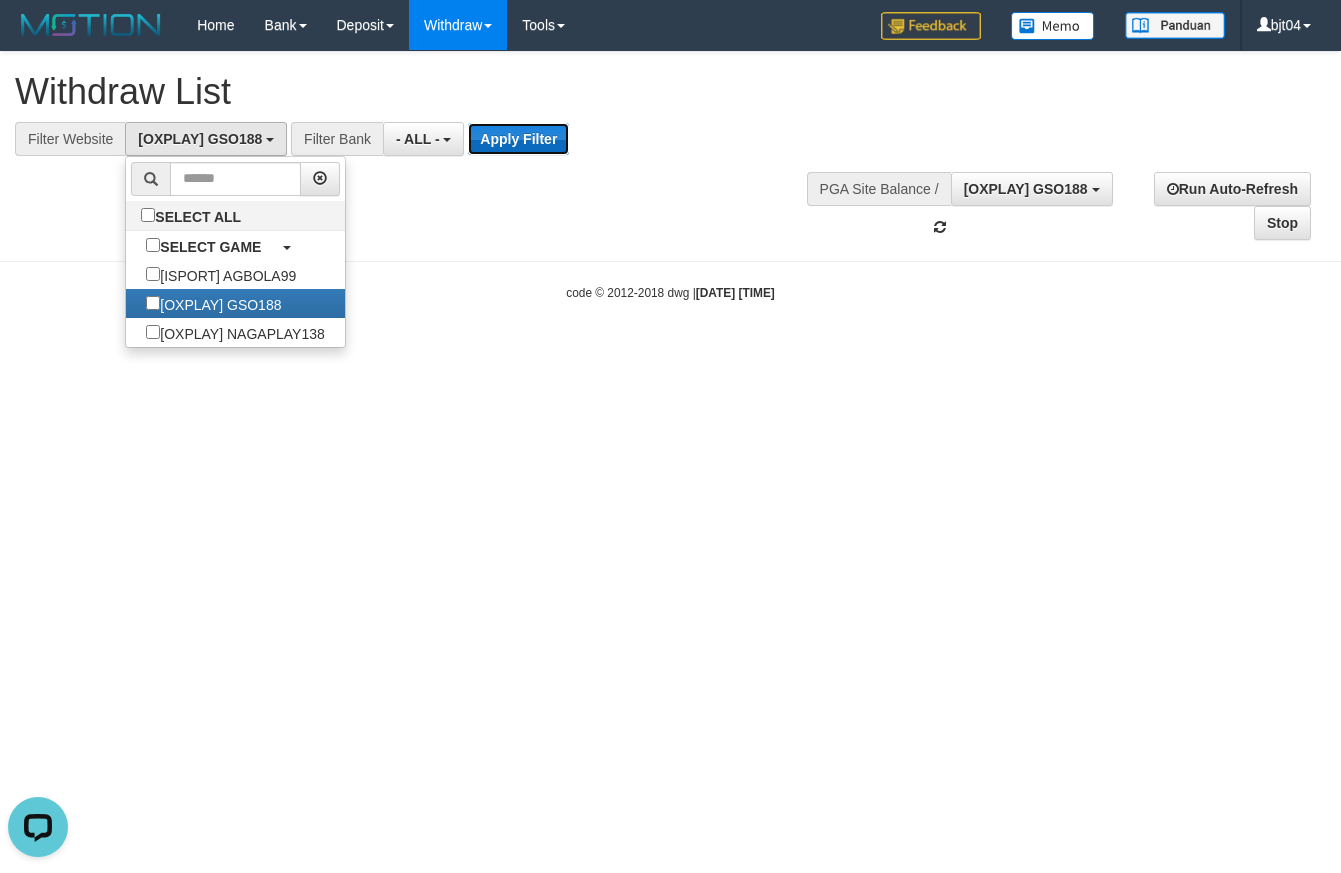 click on "Apply Filter" at bounding box center [518, 139] 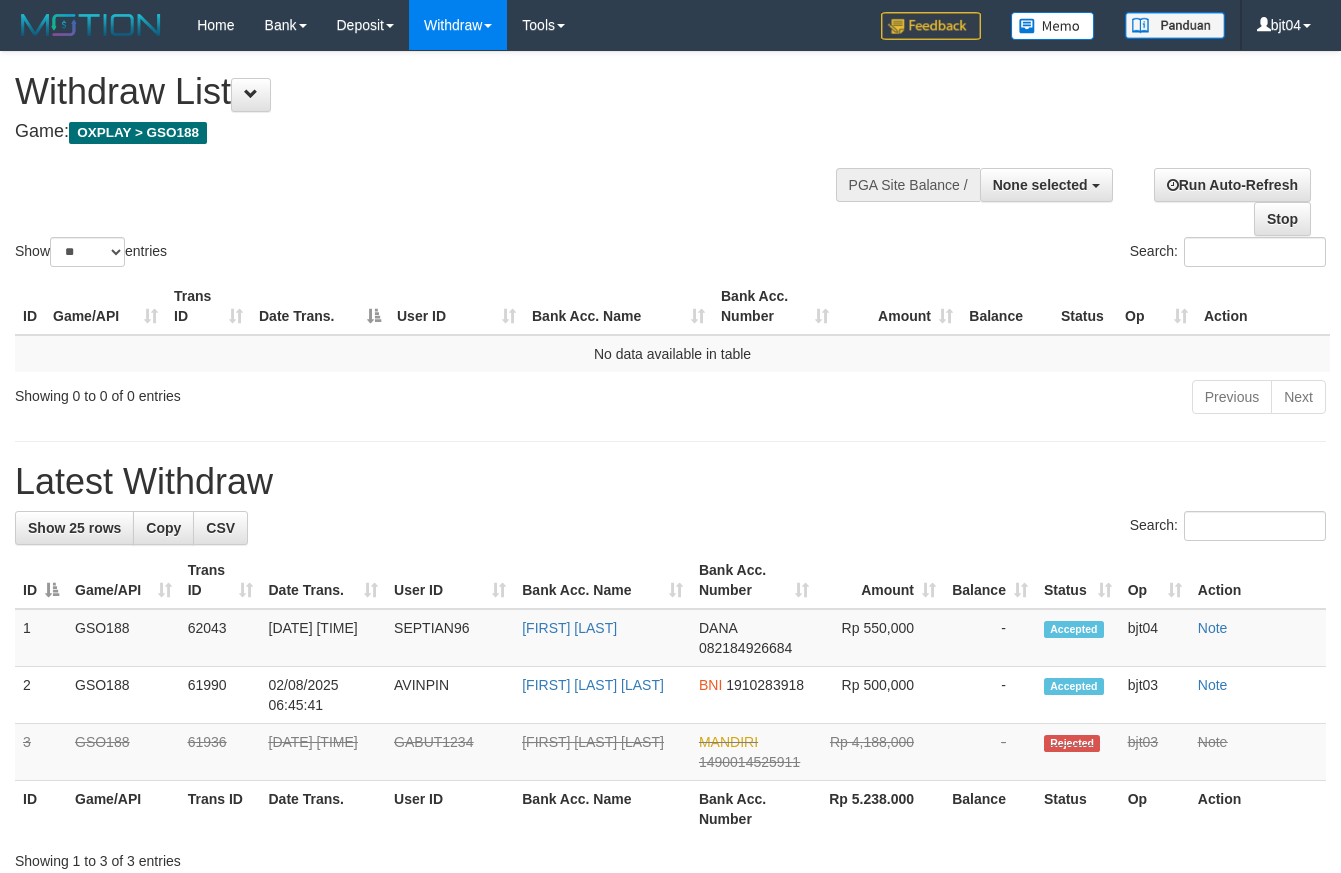 select 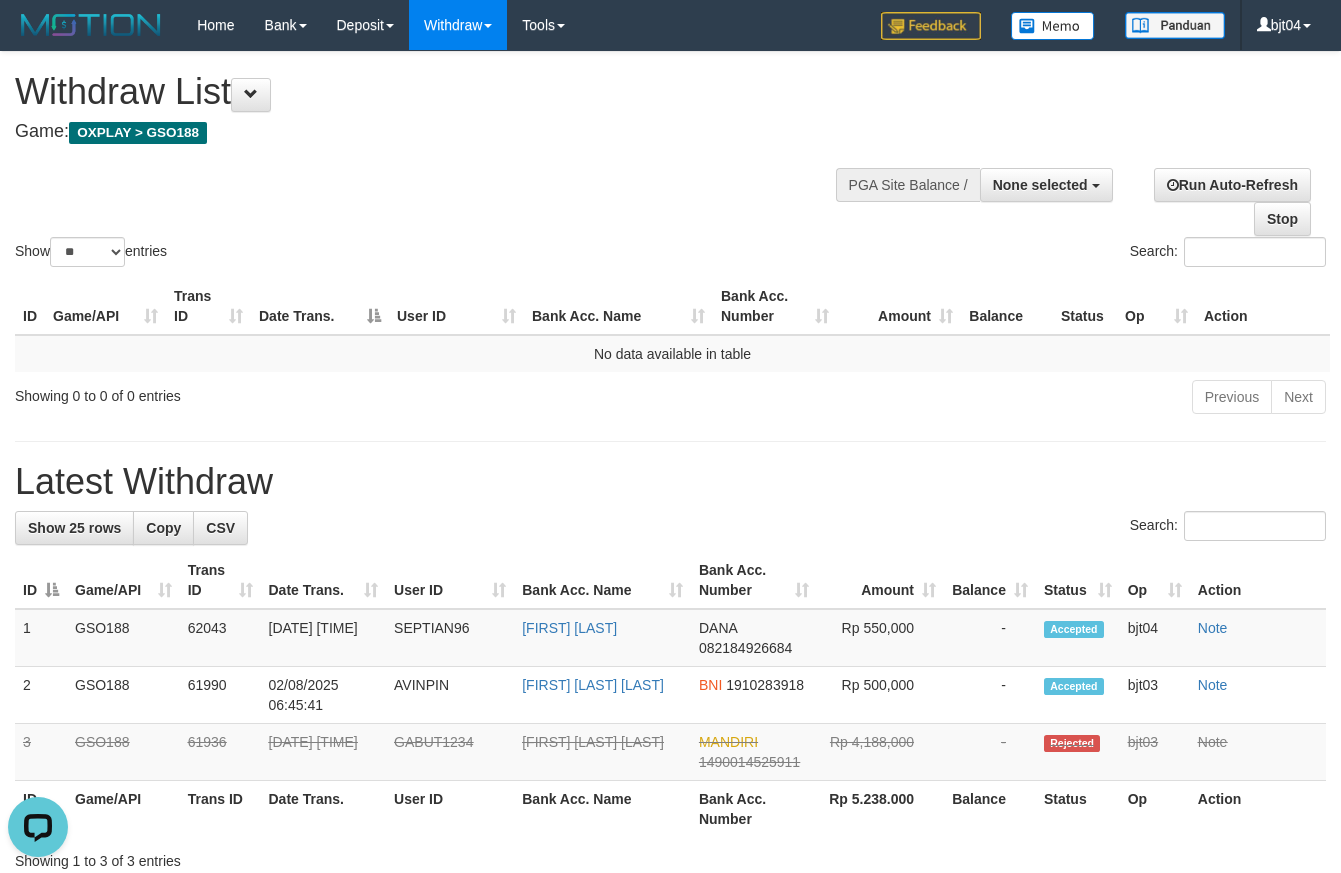 scroll, scrollTop: 0, scrollLeft: 0, axis: both 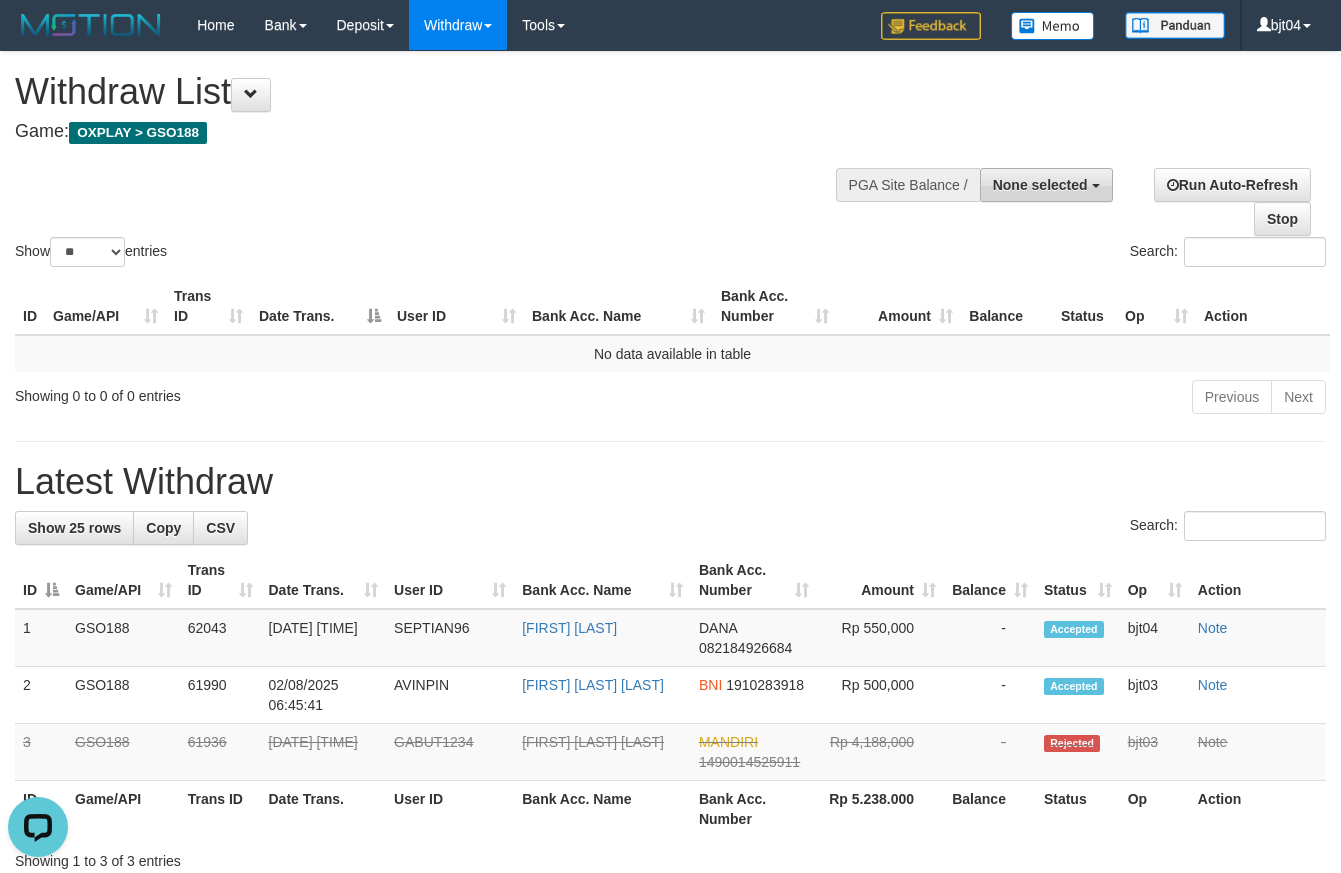 click on "None selected" at bounding box center [1040, 185] 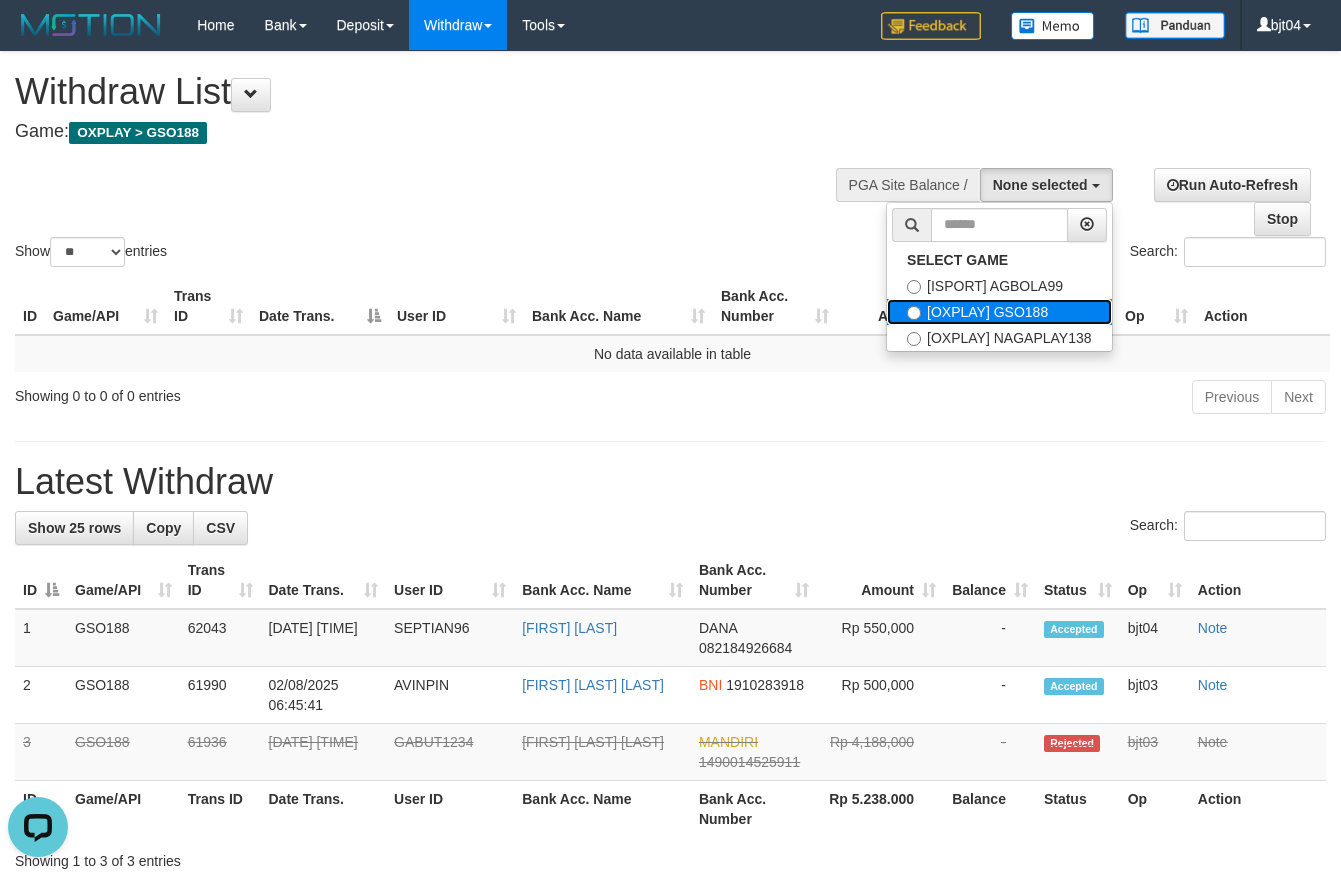click on "[OXPLAY] GSO188" at bounding box center [999, 312] 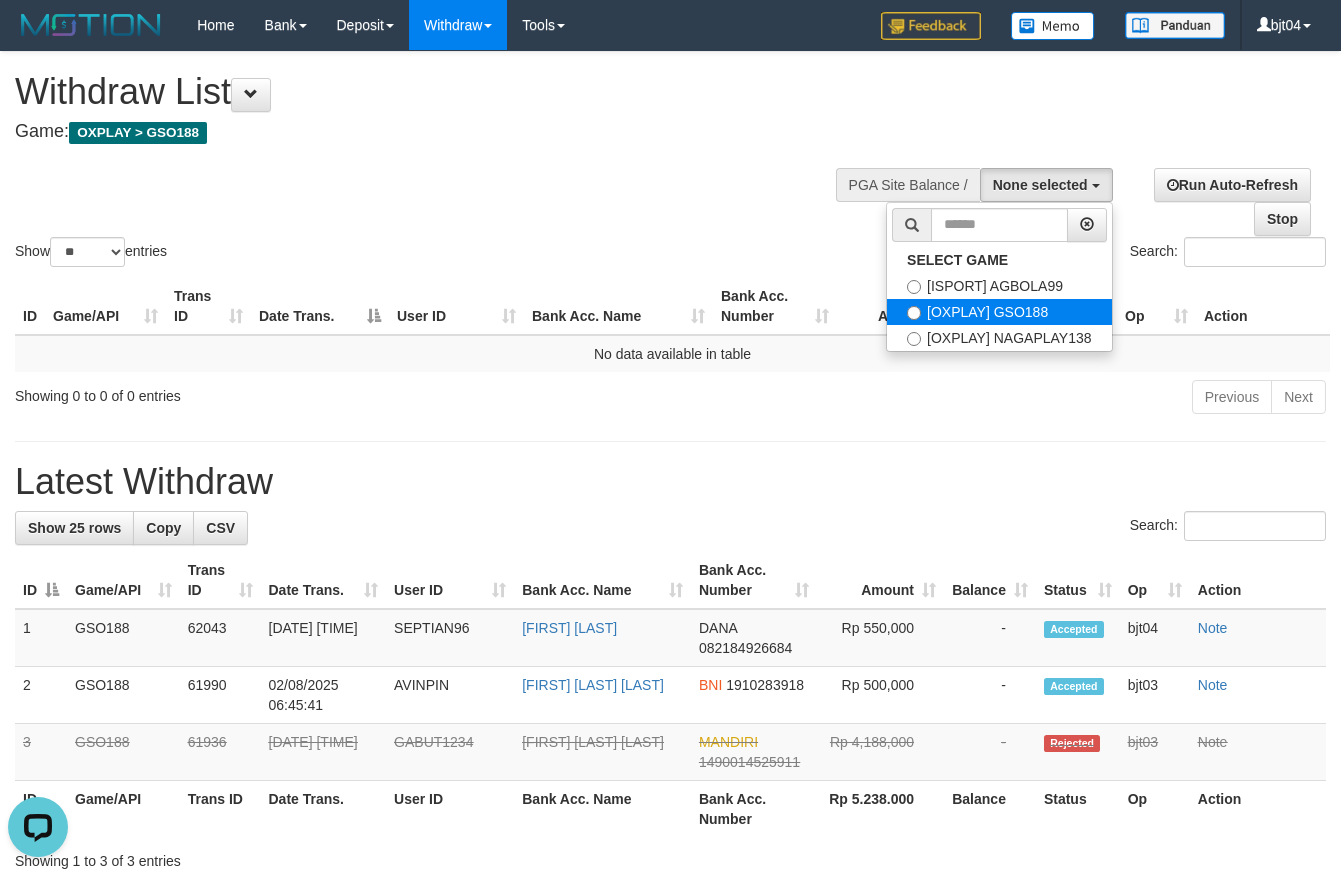 select on "****" 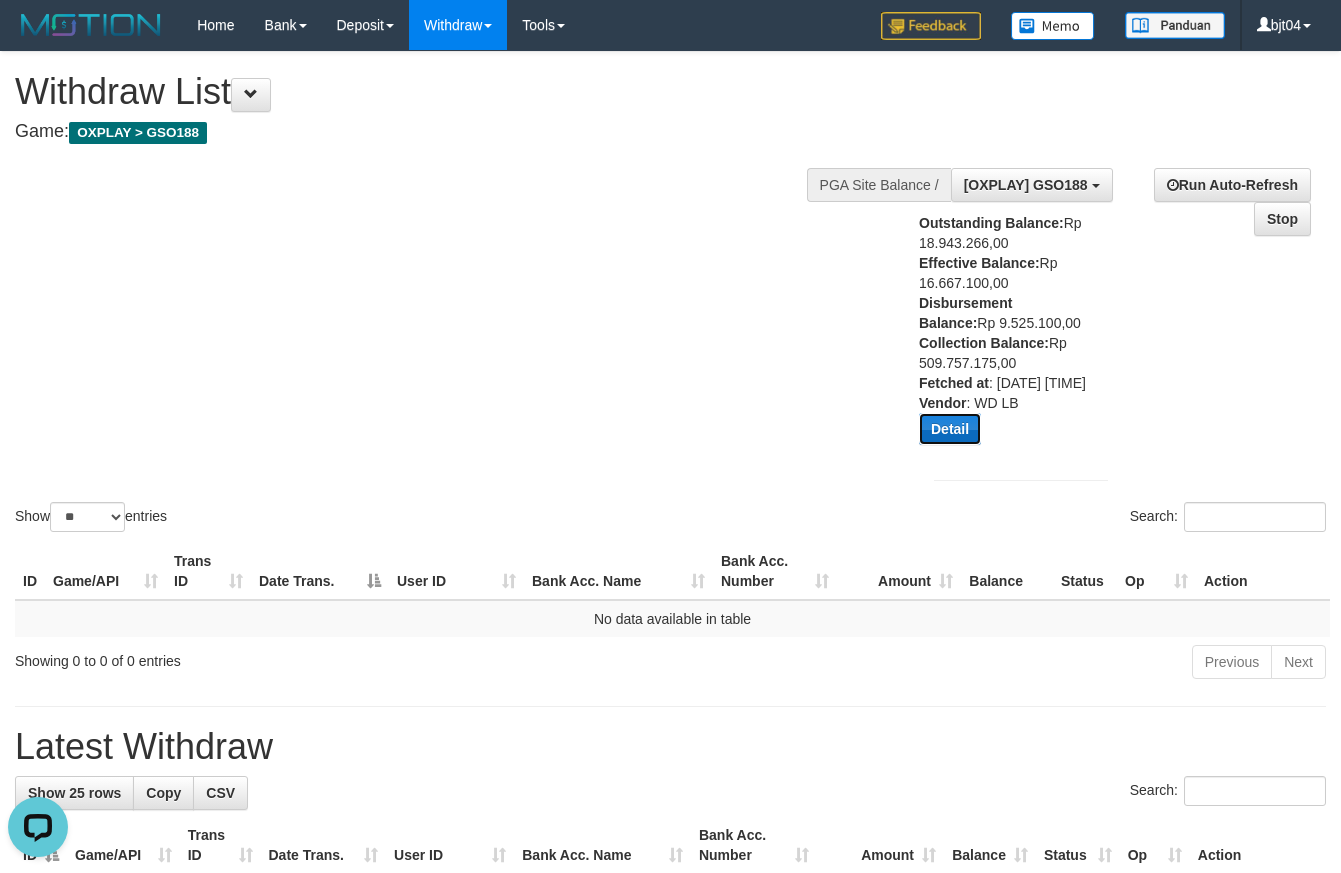 click on "Detail" at bounding box center (950, 429) 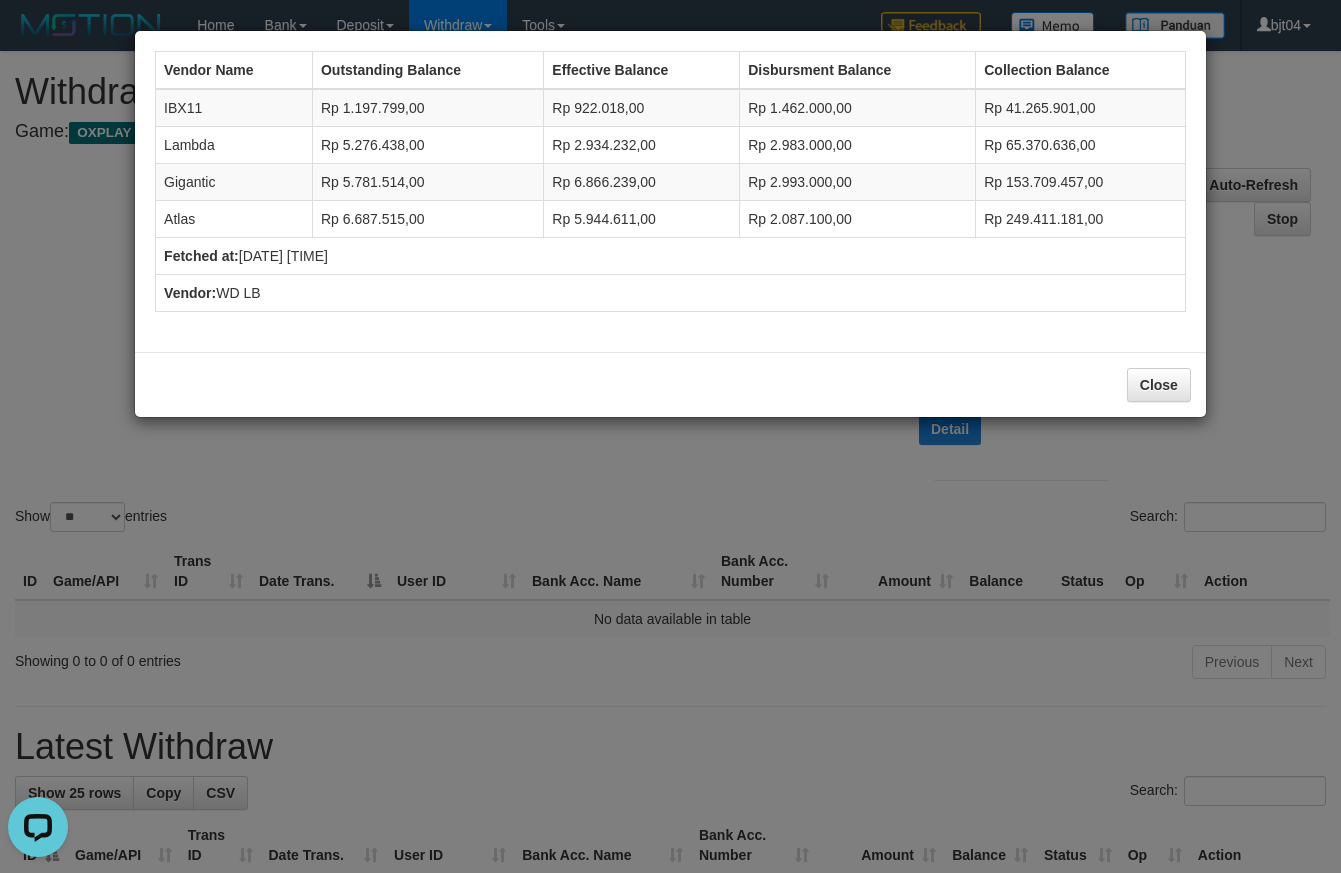 click on "Vendor Name
Outstanding Balance
Effective Balance
Disbursment Balance
Collection Balance
[VENDOR]
Rp 1.197.799,00
Rp 922.018,00
Rp 1.462.000,00
Rp 41.265.901,00
[VENDOR]
Rp 5.276.438,00
Rp 2.934.232,00
Rp 2.983.000,00
Rp 65.370.636,00
[VENDOR]
Rp 5.781.514,00
Rp 6.866.239,00
Rp 2.993.000,00
Rp 153.709.457,00
[VENDOR]
Rp 6.687.515,00
Rp 5.944.611,00
Rp 2.087.100,00" at bounding box center (670, 436) 